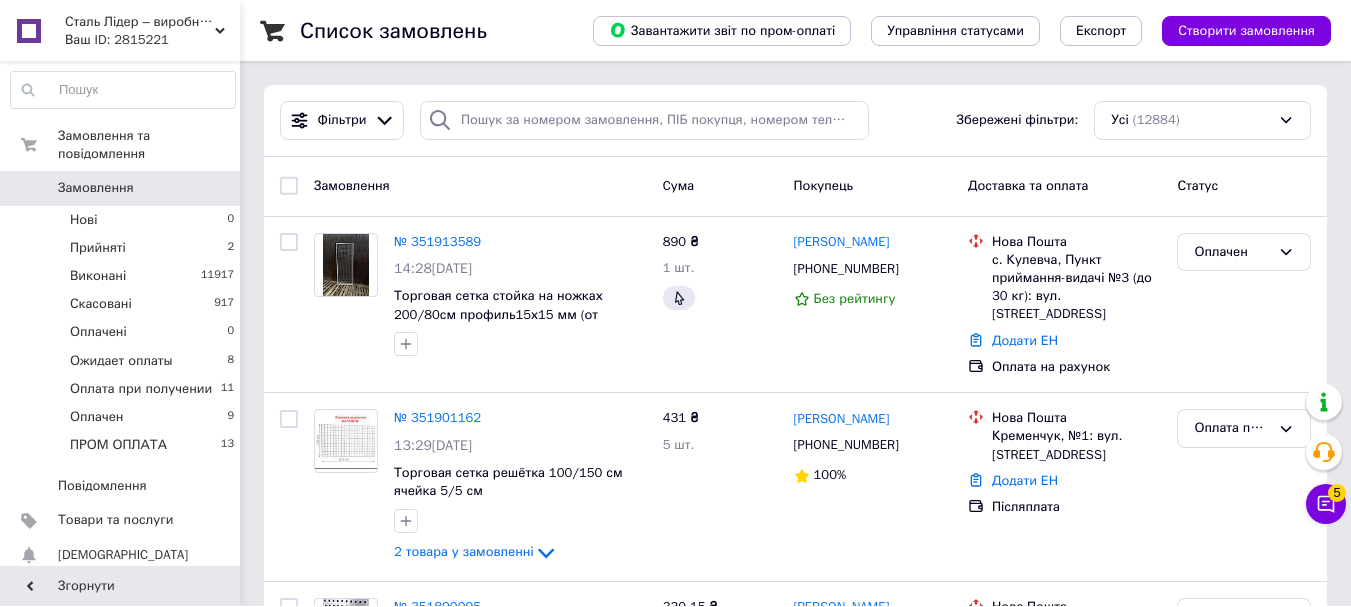 scroll, scrollTop: 0, scrollLeft: 0, axis: both 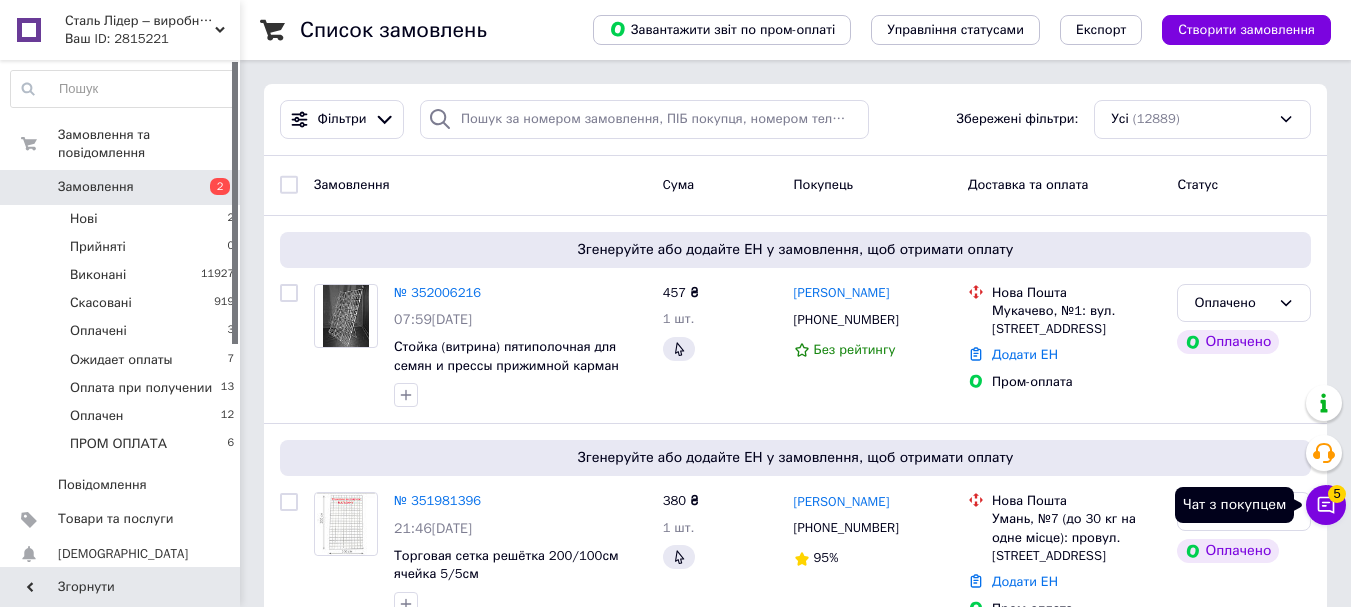 click on "Чат з покупцем 5" at bounding box center [1326, 505] 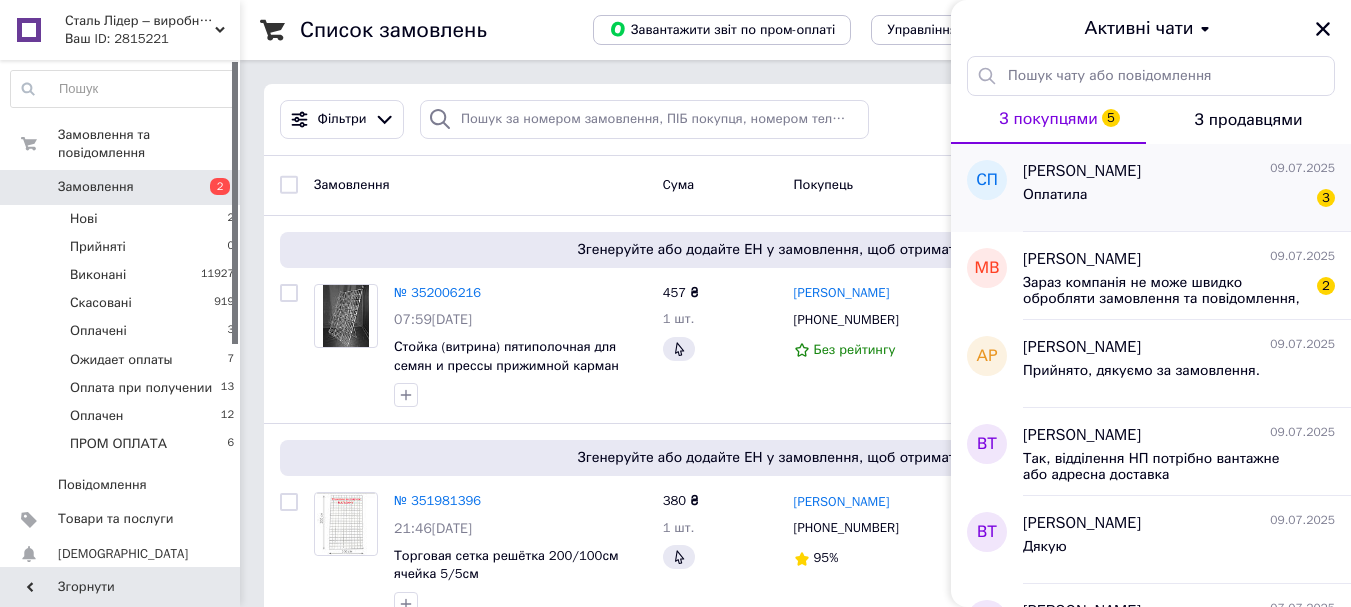 click on "Світлана Пищита" at bounding box center (1082, 171) 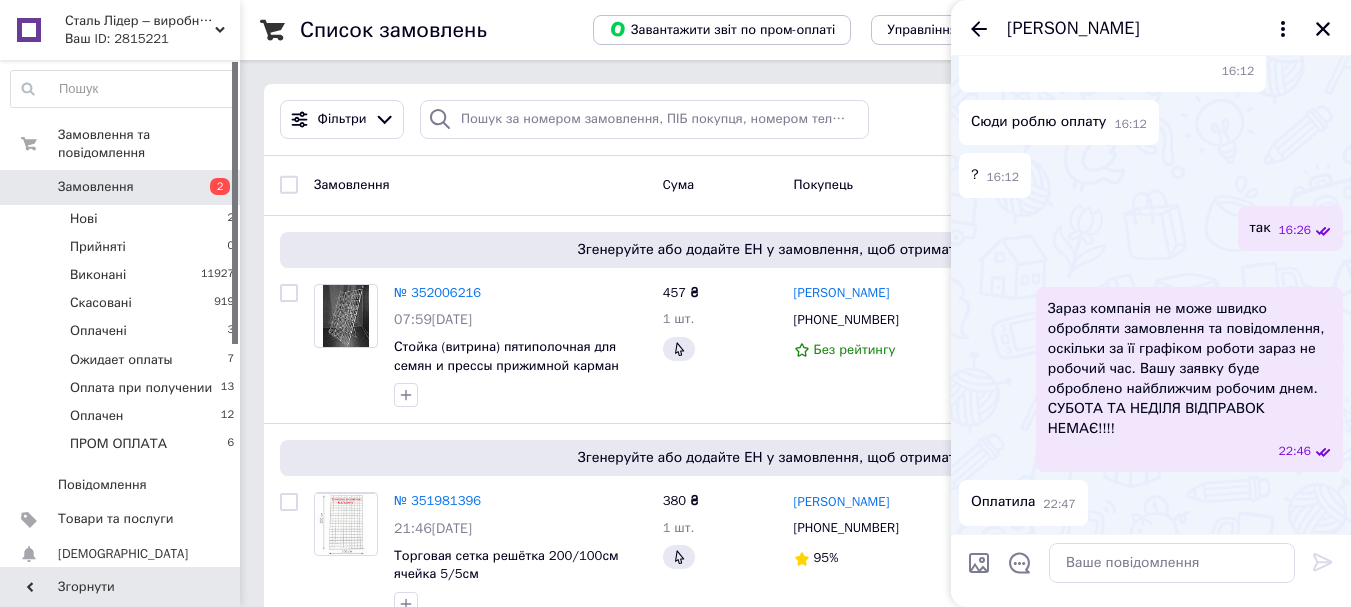 scroll, scrollTop: 2749, scrollLeft: 0, axis: vertical 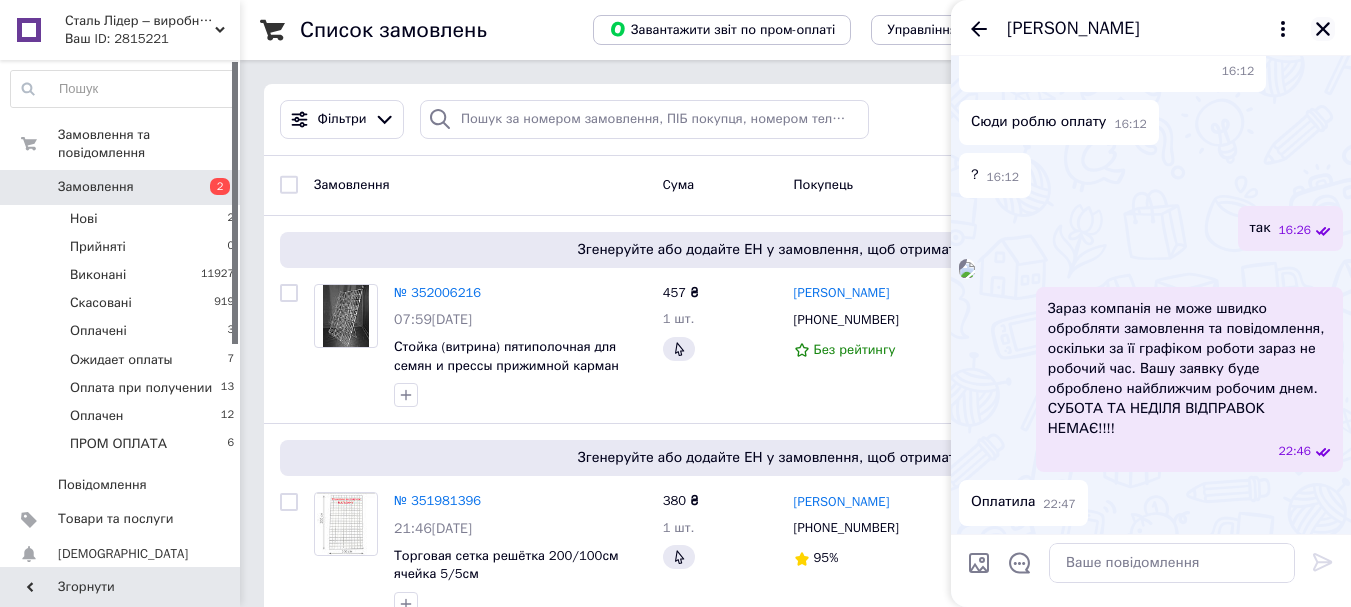 click at bounding box center [1323, 29] 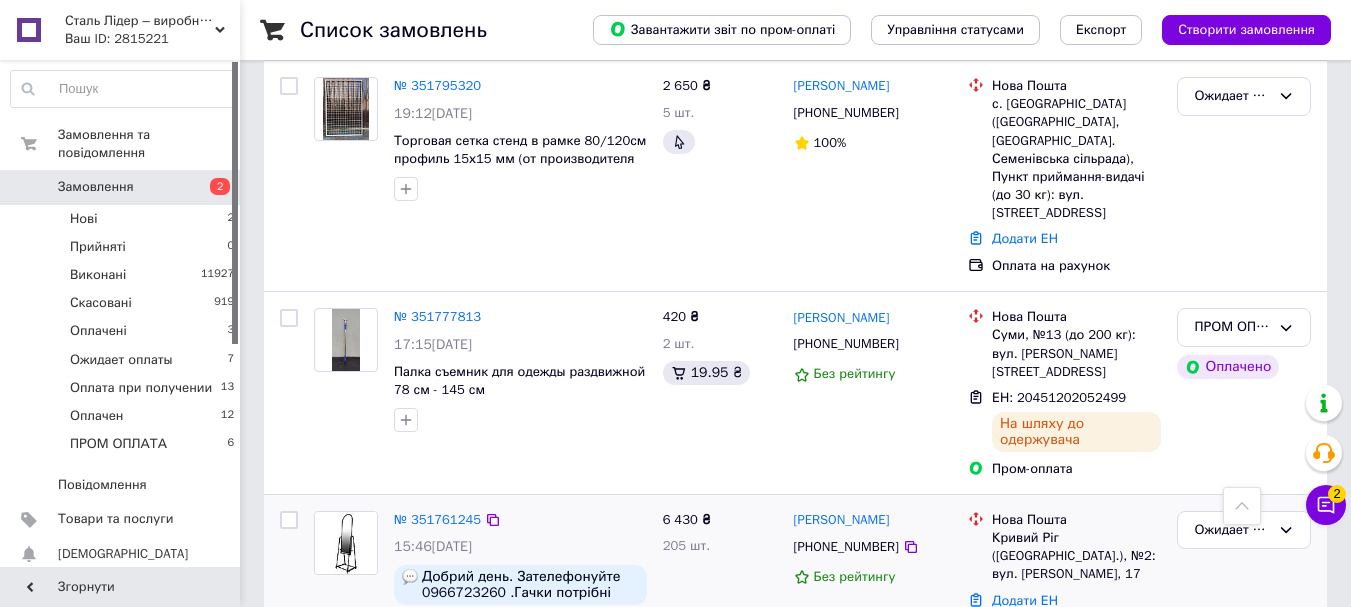 scroll, scrollTop: 1900, scrollLeft: 0, axis: vertical 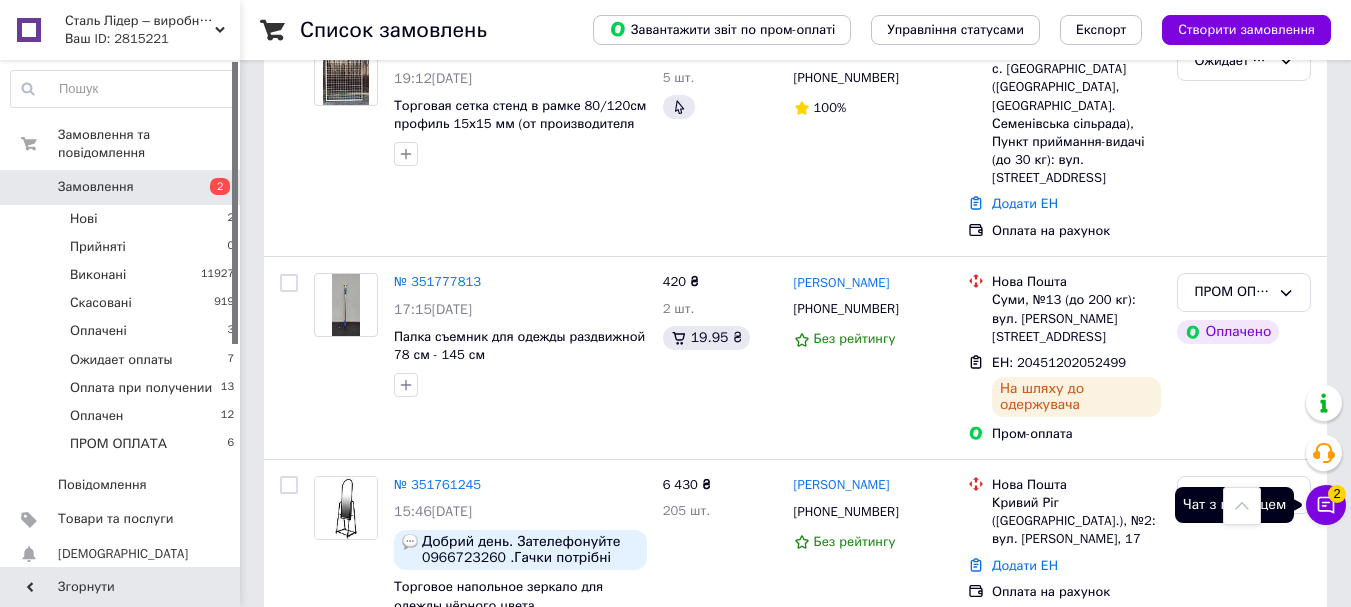 click 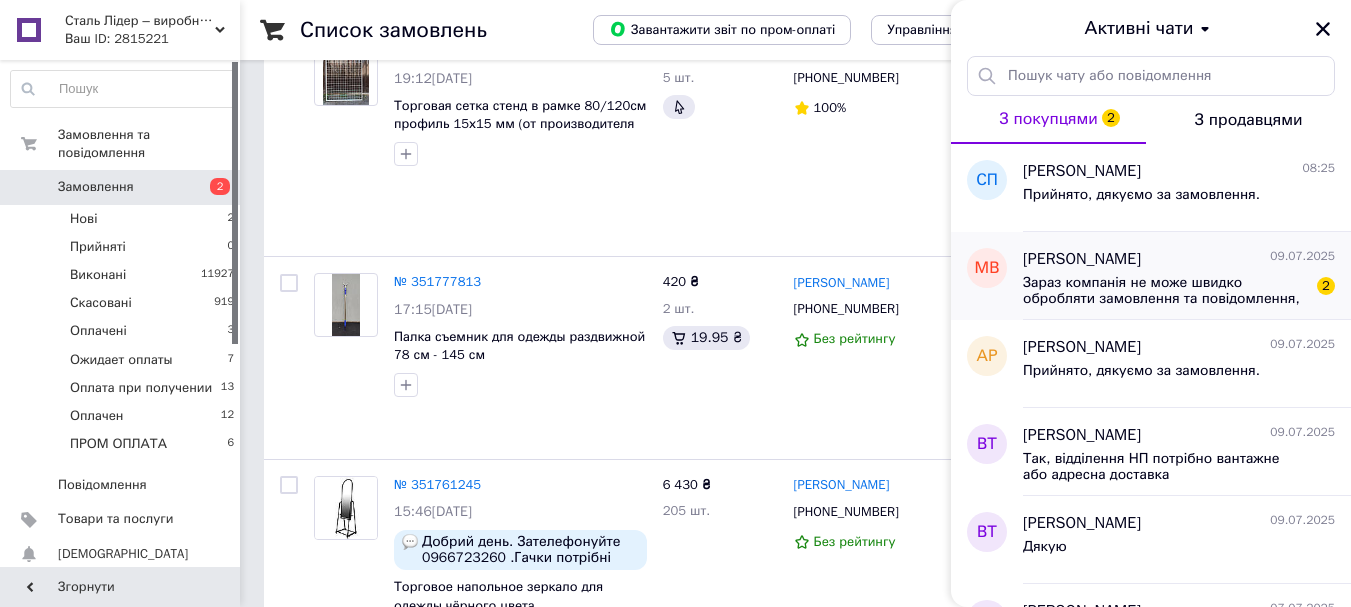 click on "Міша Василик 09.07.2025 Зараз компанія не може швидко обробляти замовлення та повідомлення, оскільки за її графіком роботи зараз не робочий час. Вашу заявку буде оброблено найближчим робочим днем.
СУБОТА ТА НЕДІЛЯ ВІДПРАВОК НЕМАЄ!!!! 2" at bounding box center (1187, 276) 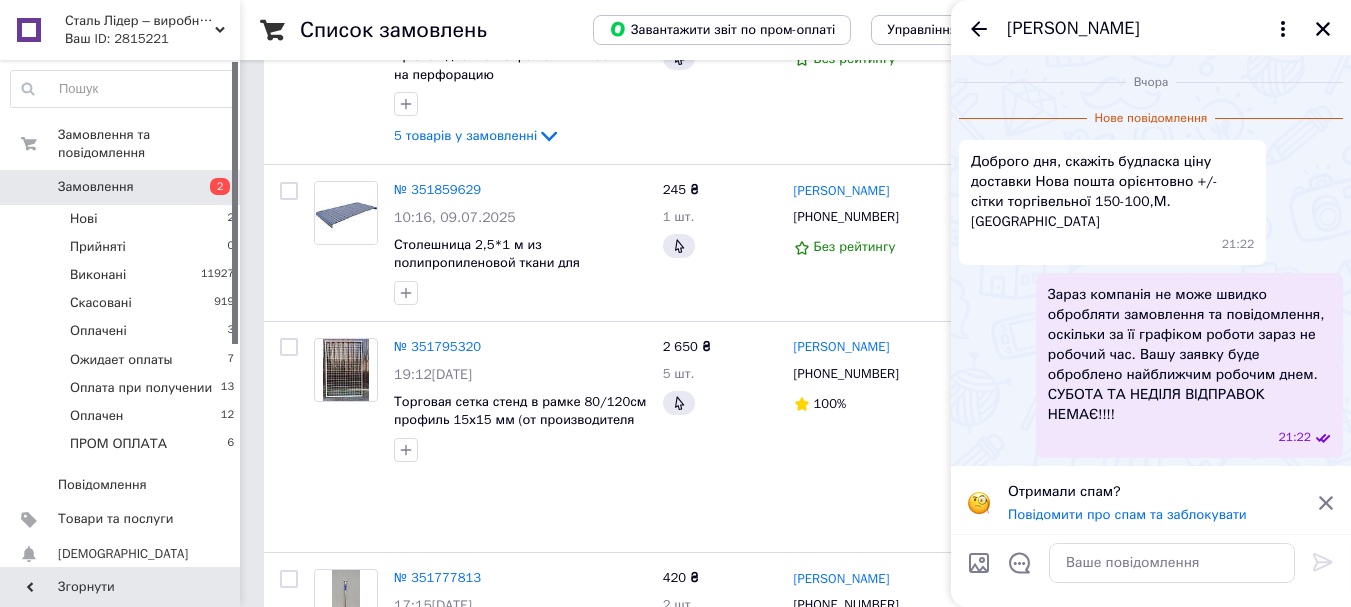 scroll, scrollTop: 1600, scrollLeft: 0, axis: vertical 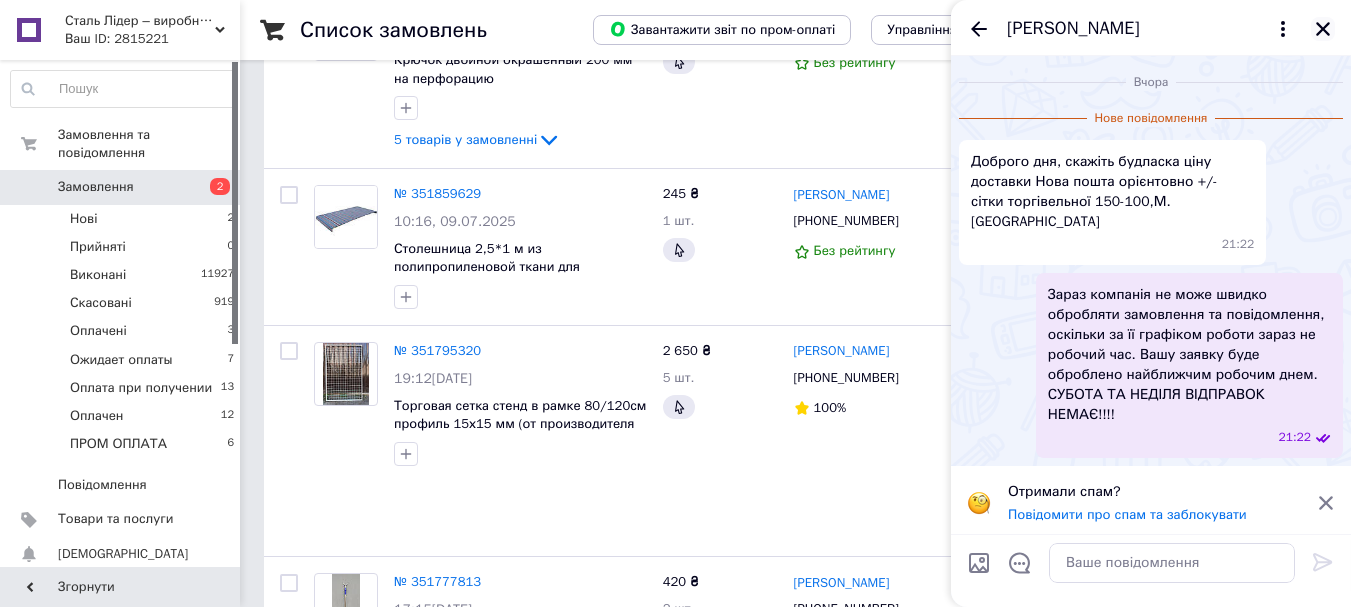 click at bounding box center (1323, 29) 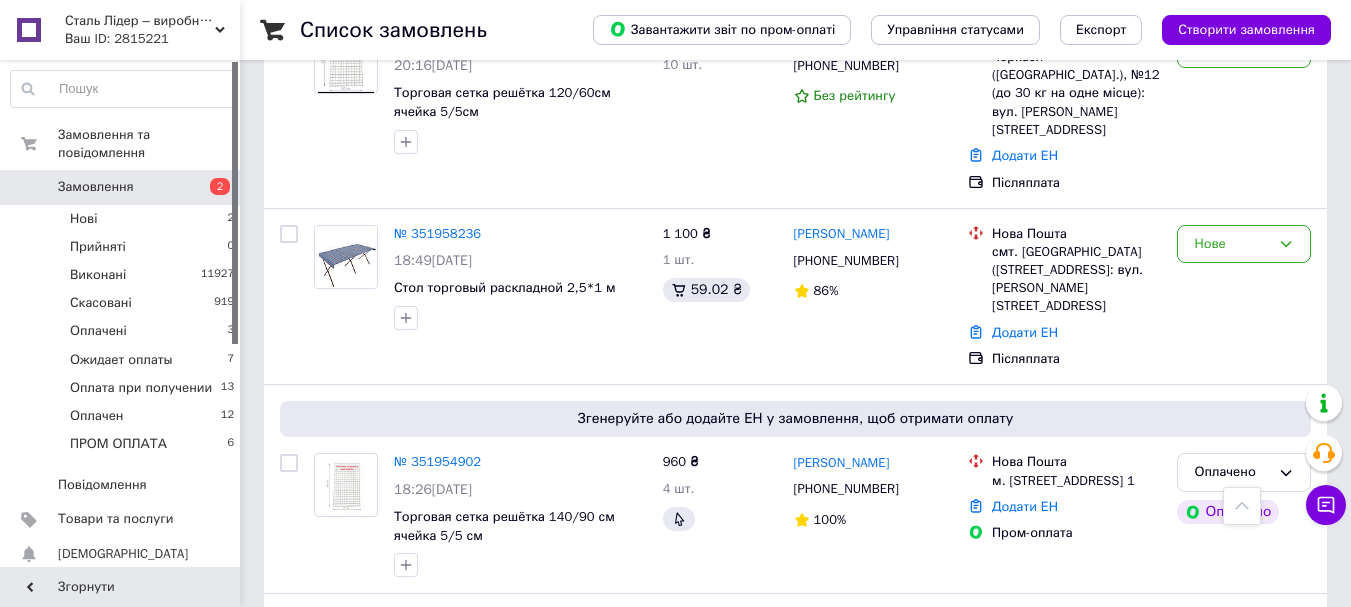 scroll, scrollTop: 600, scrollLeft: 0, axis: vertical 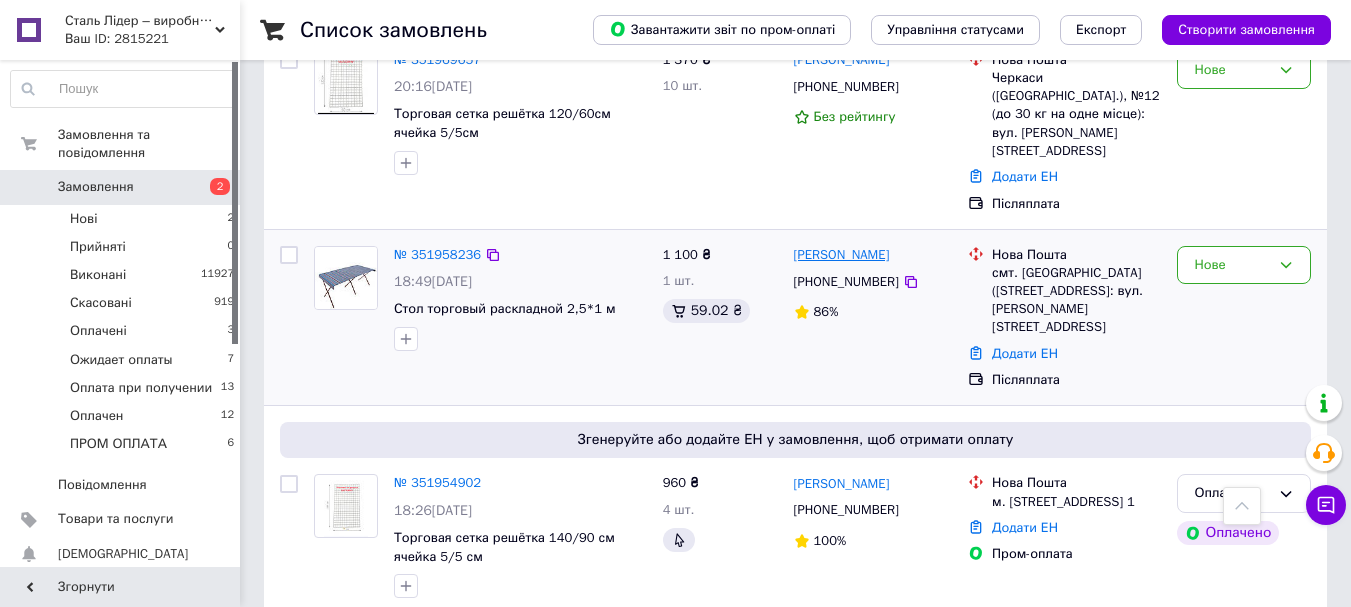 click on "[PERSON_NAME]" at bounding box center [842, 255] 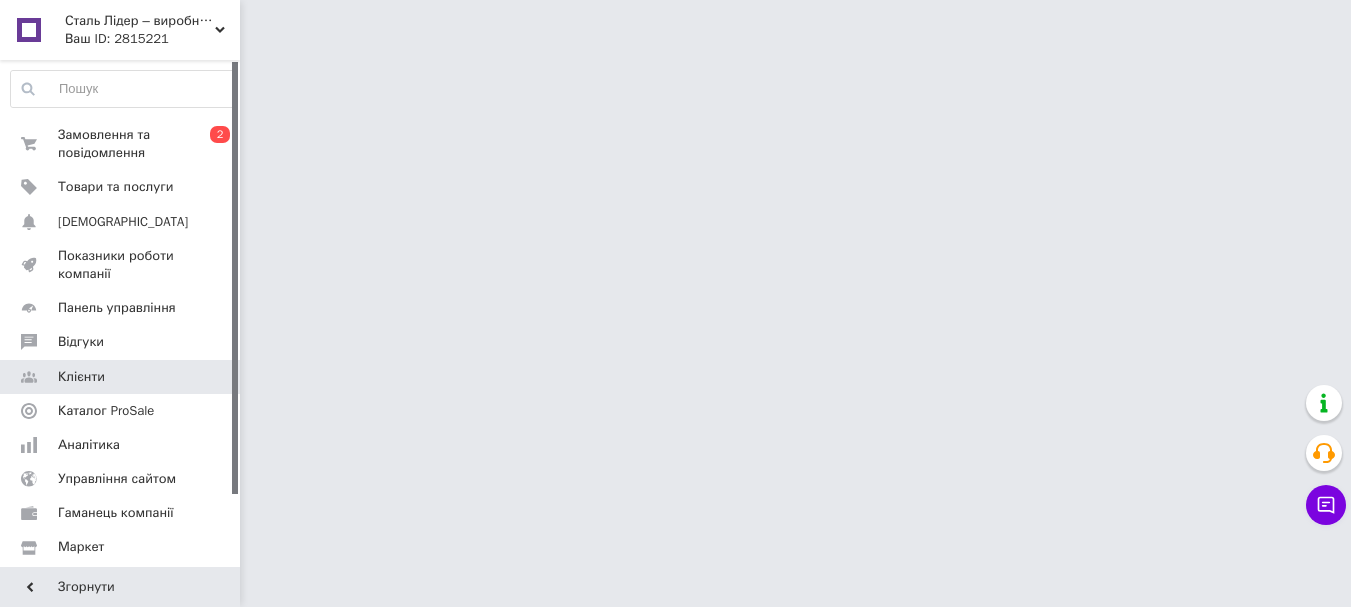 scroll, scrollTop: 0, scrollLeft: 0, axis: both 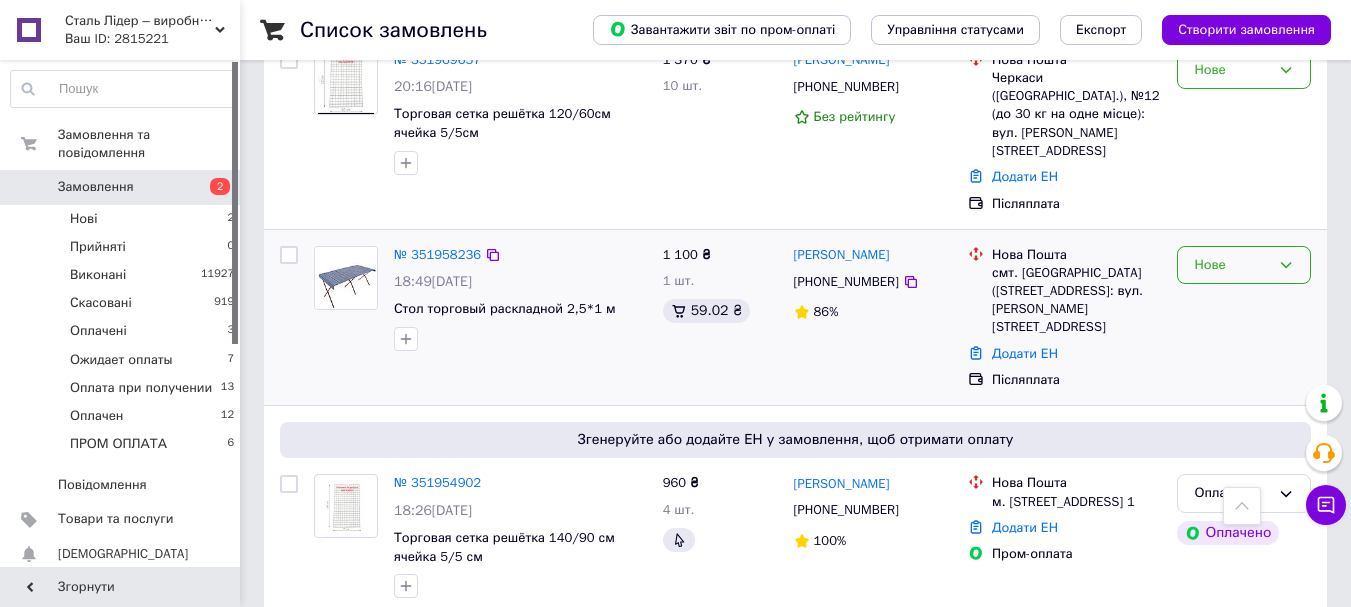 click on "Нове" at bounding box center (1244, 265) 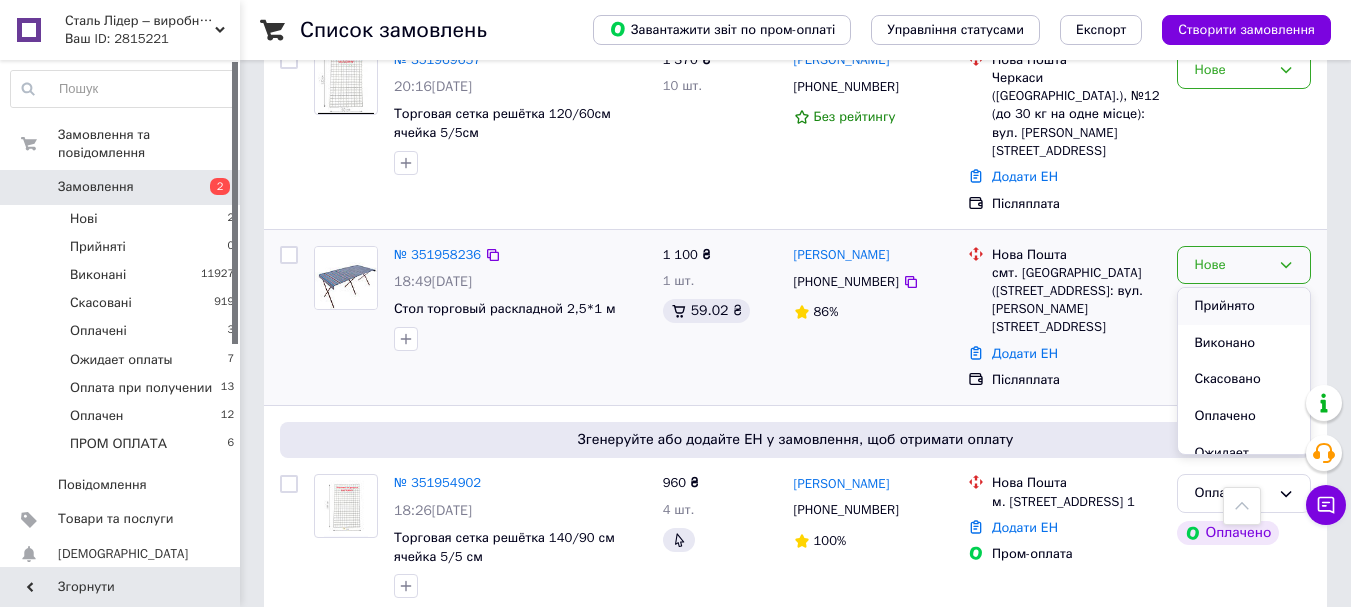click on "Прийнято" at bounding box center [1244, 306] 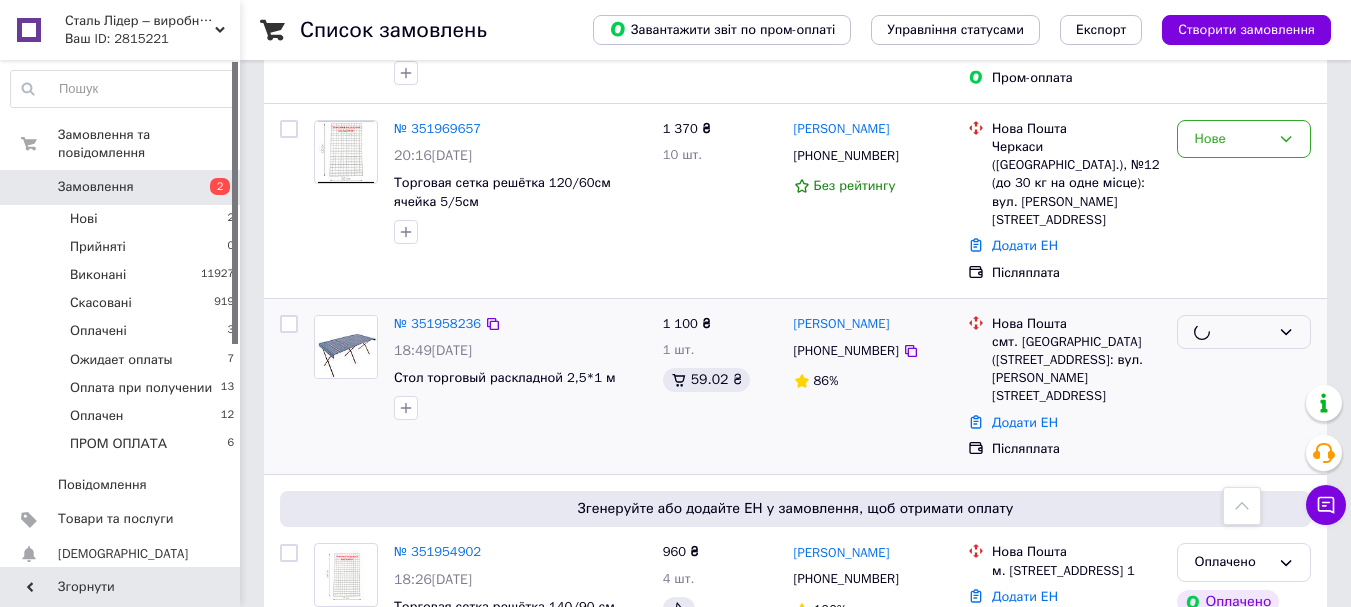 scroll, scrollTop: 500, scrollLeft: 0, axis: vertical 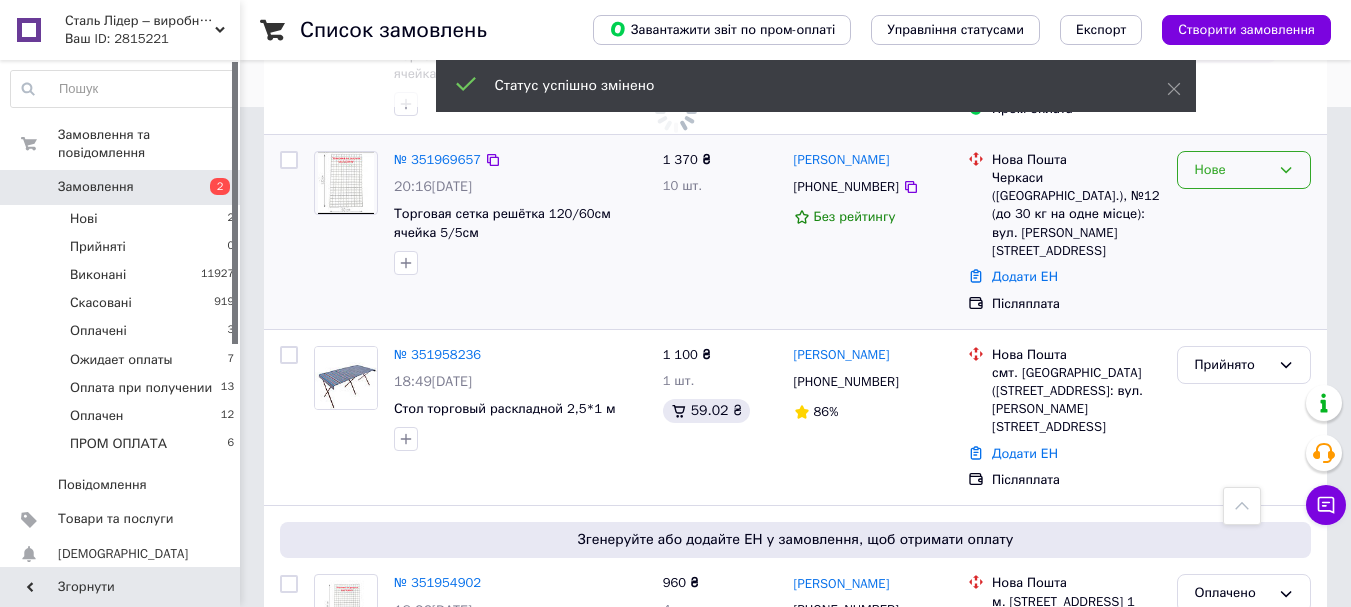 click on "Нове" at bounding box center [1232, 170] 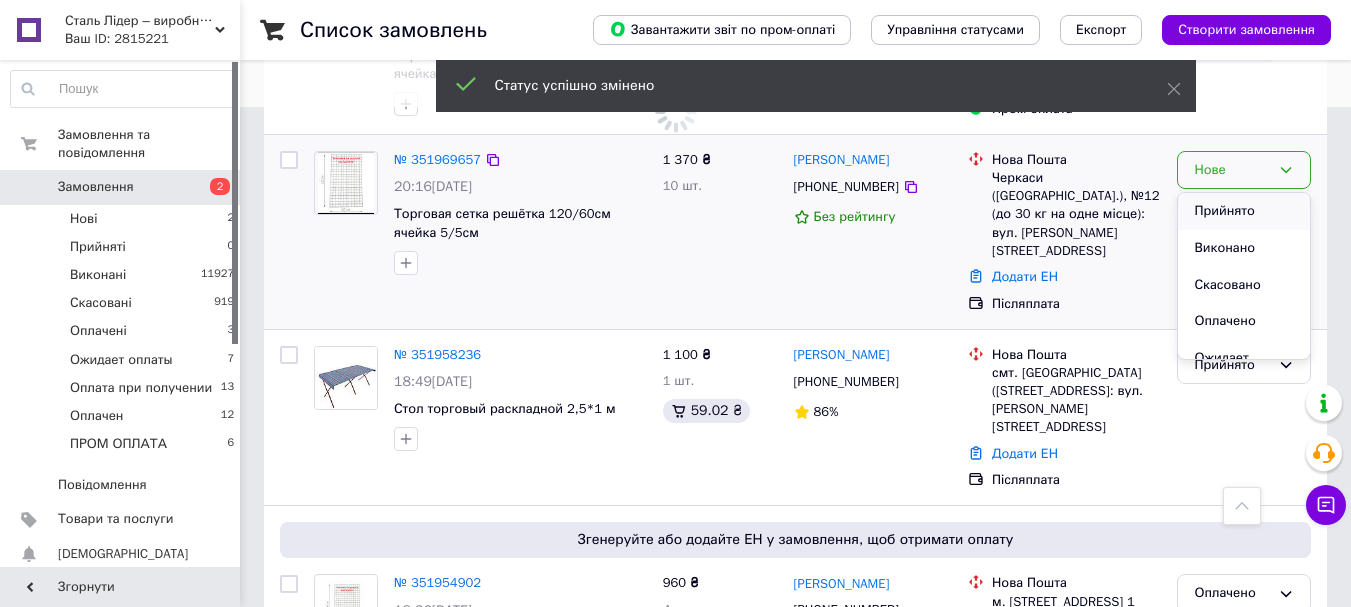click on "Прийнято" at bounding box center (1244, 211) 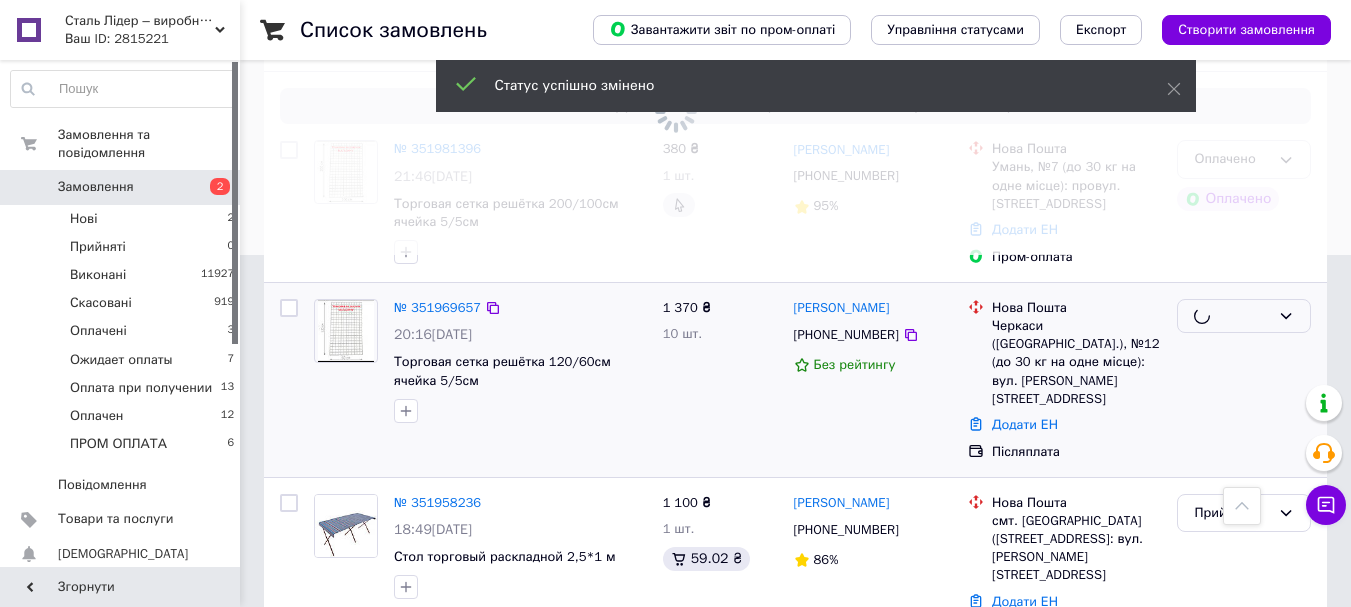 scroll, scrollTop: 200, scrollLeft: 0, axis: vertical 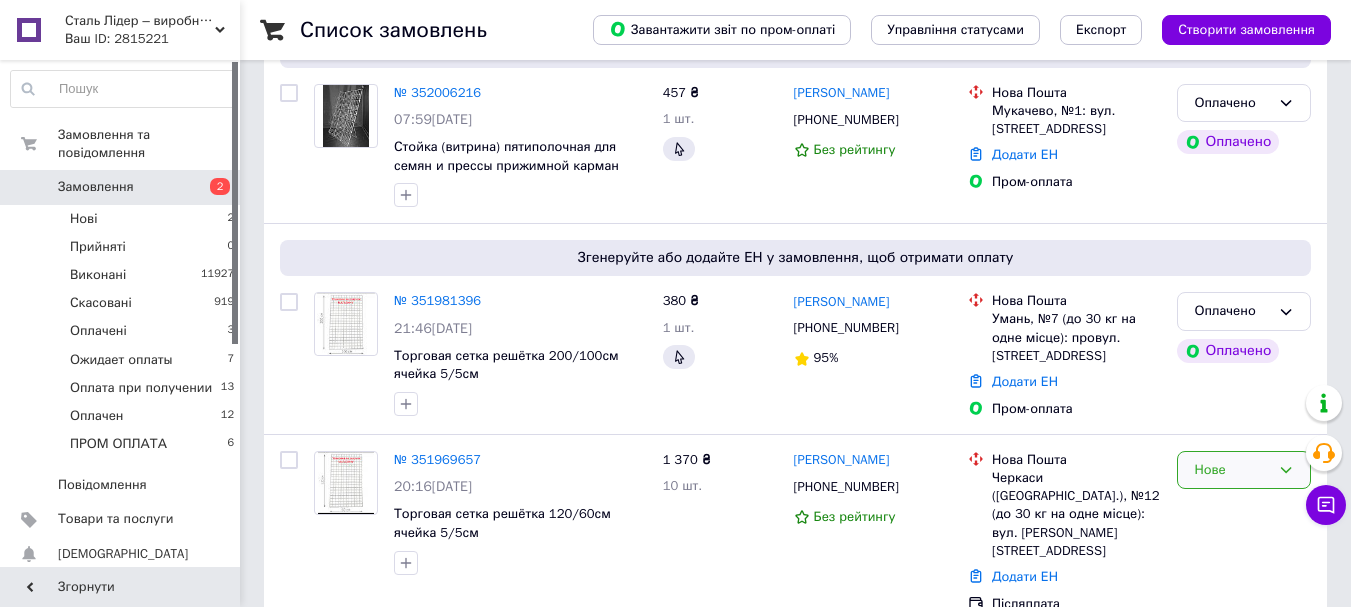 click on "Нове" at bounding box center [1232, 470] 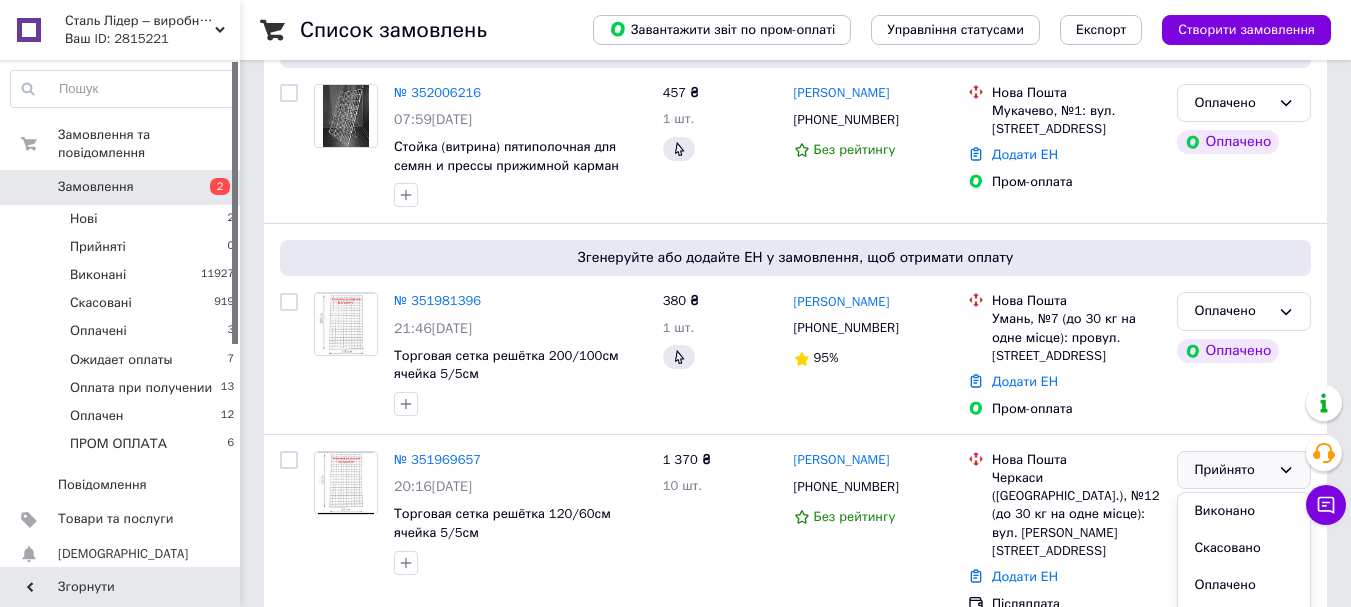 click on "Виконано" at bounding box center [1244, 511] 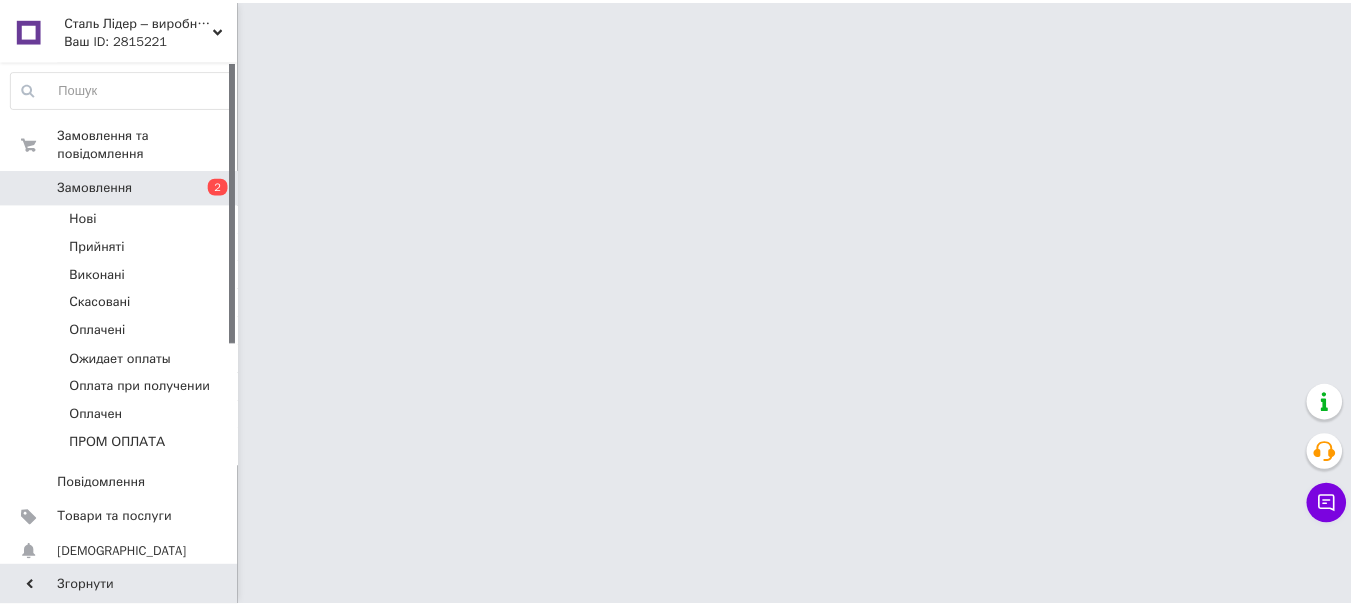 scroll, scrollTop: 0, scrollLeft: 0, axis: both 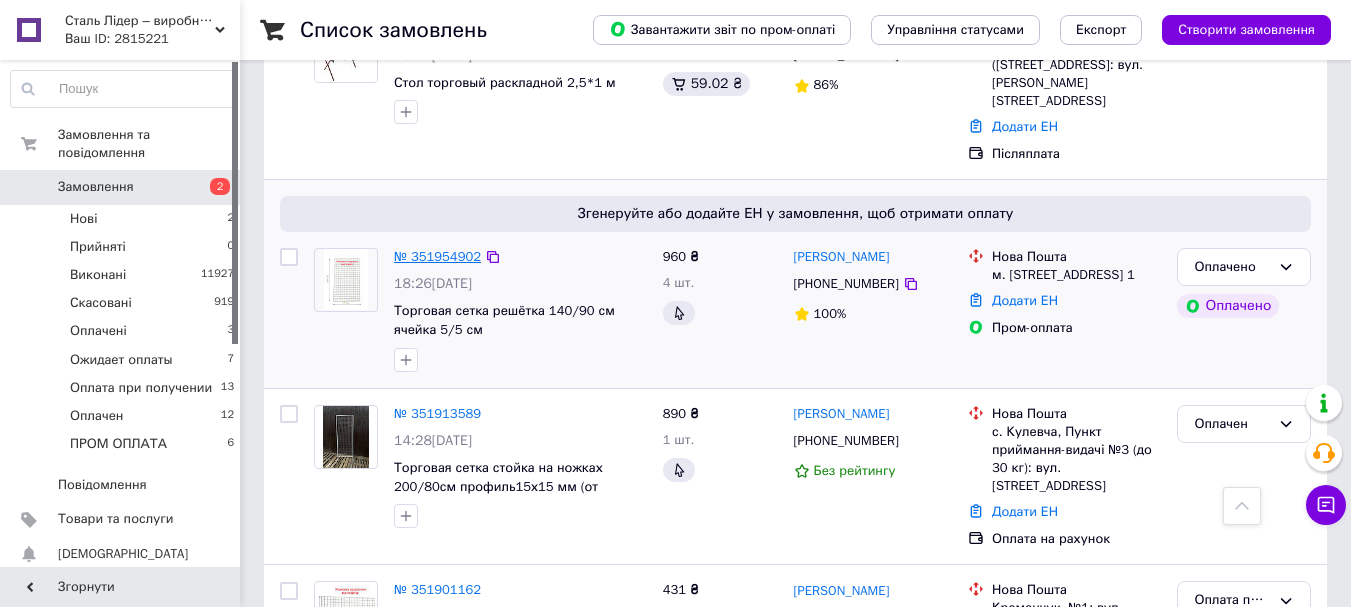 click on "№ 351954902" at bounding box center [437, 256] 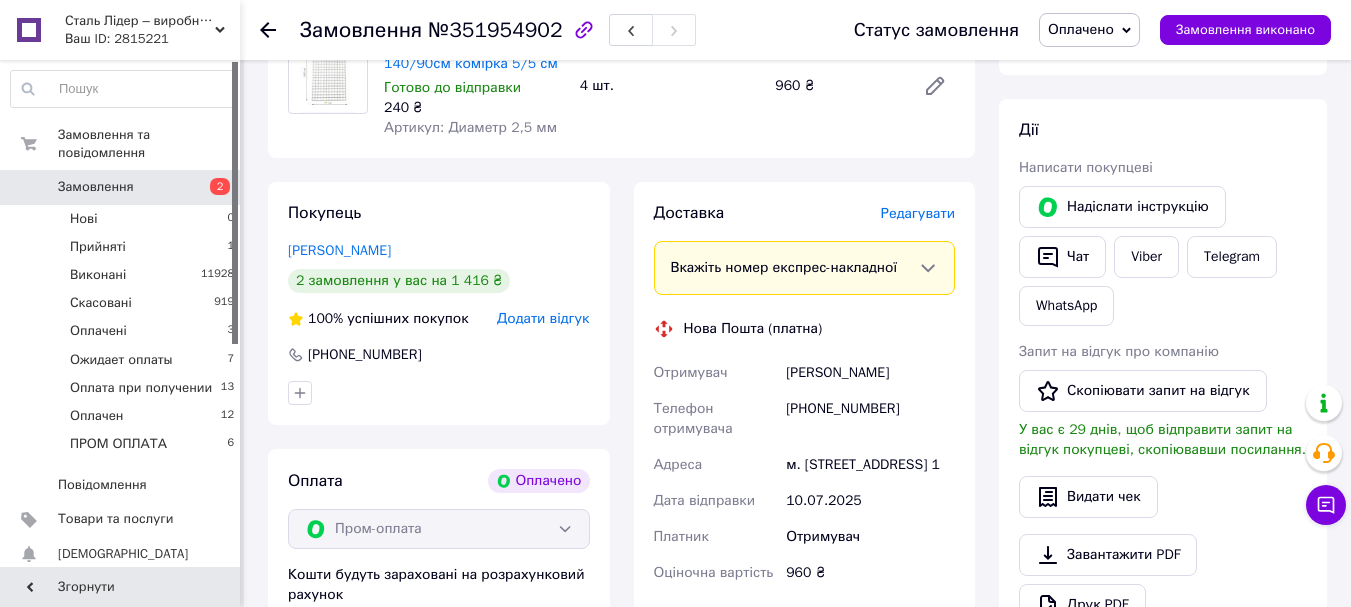 scroll, scrollTop: 200, scrollLeft: 0, axis: vertical 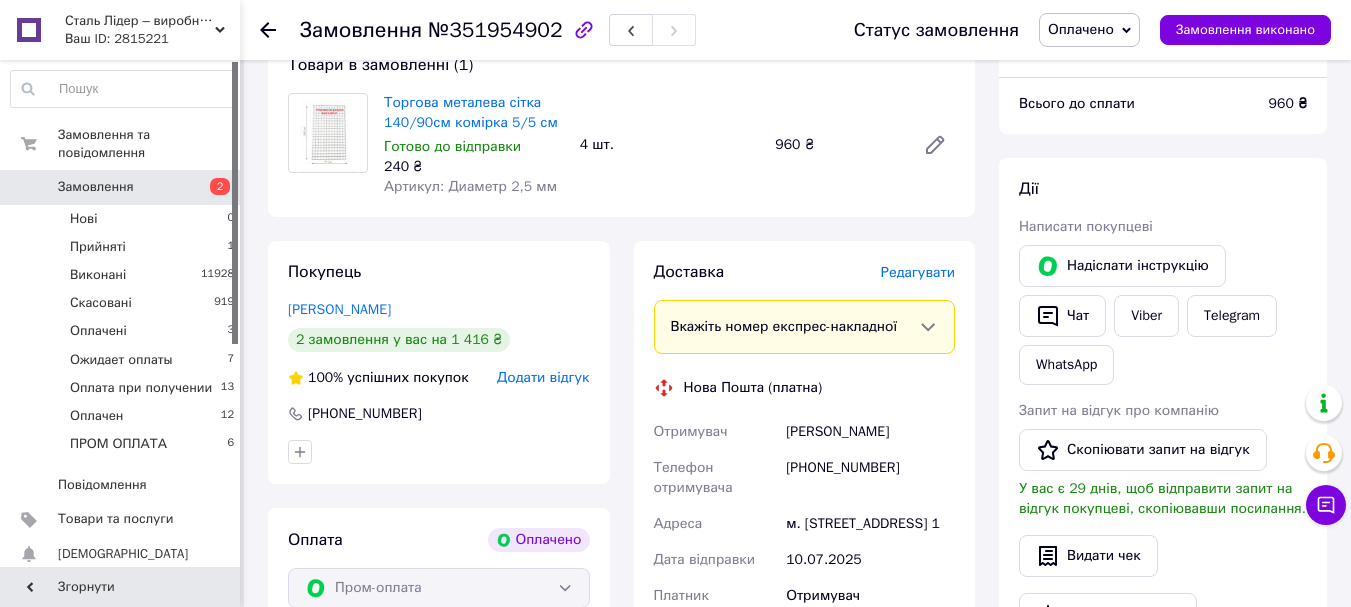click 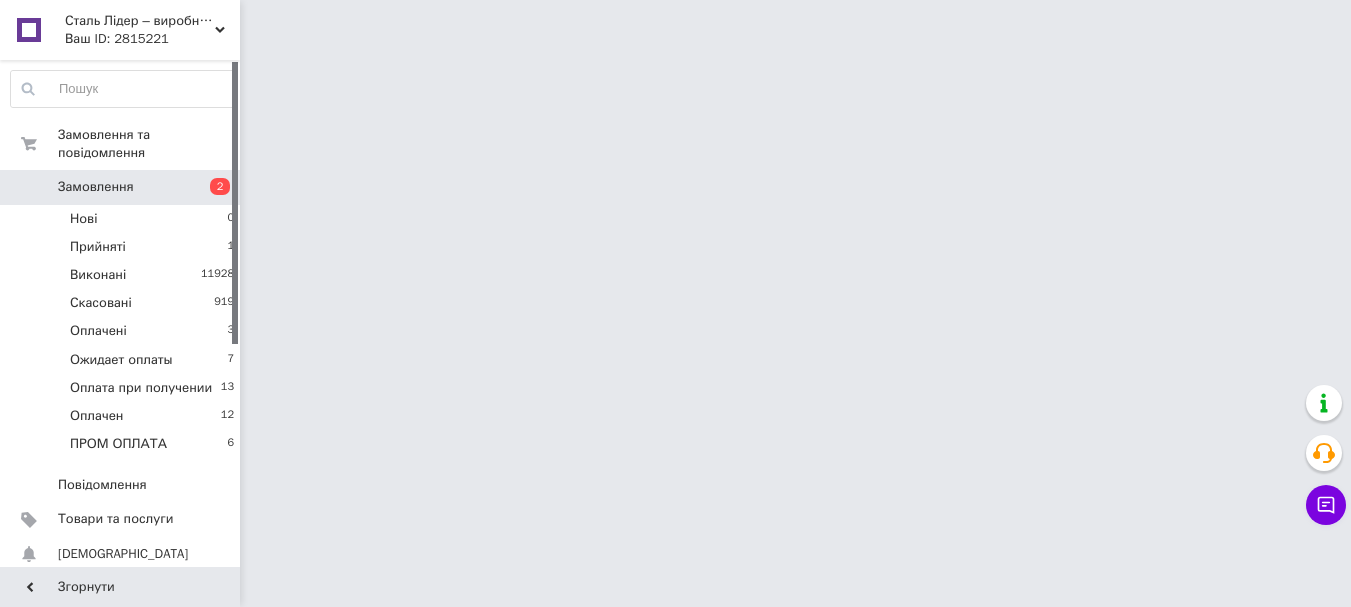 scroll, scrollTop: 0, scrollLeft: 0, axis: both 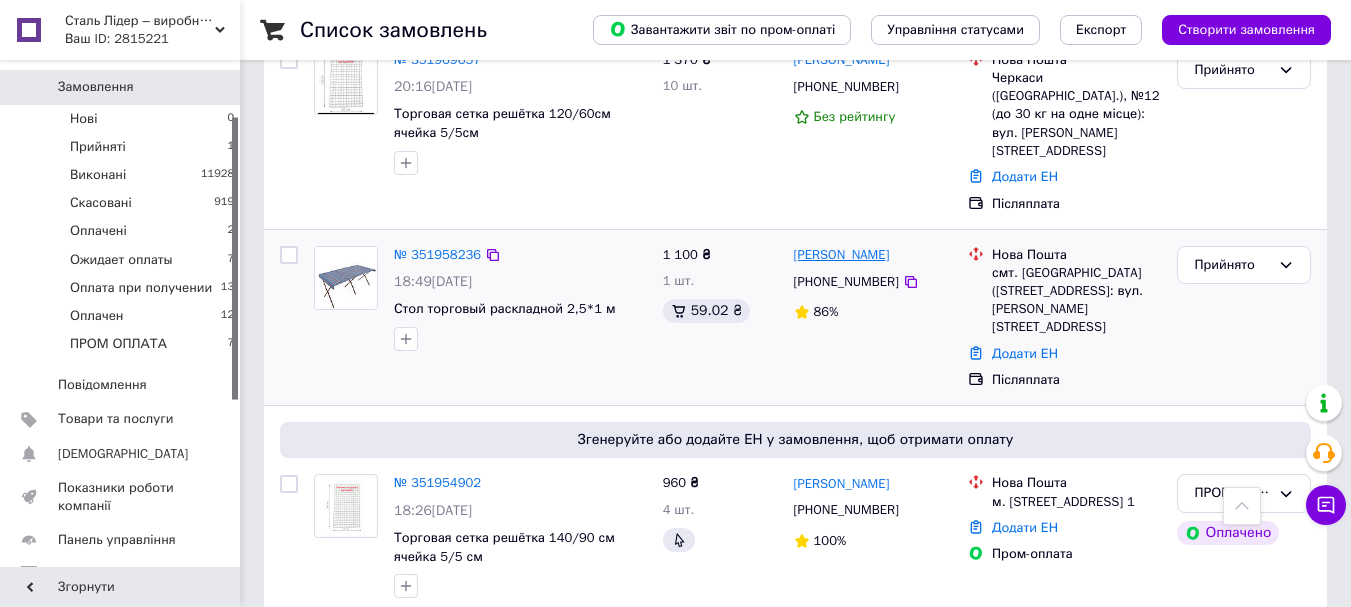 click on "[PERSON_NAME]" at bounding box center (842, 255) 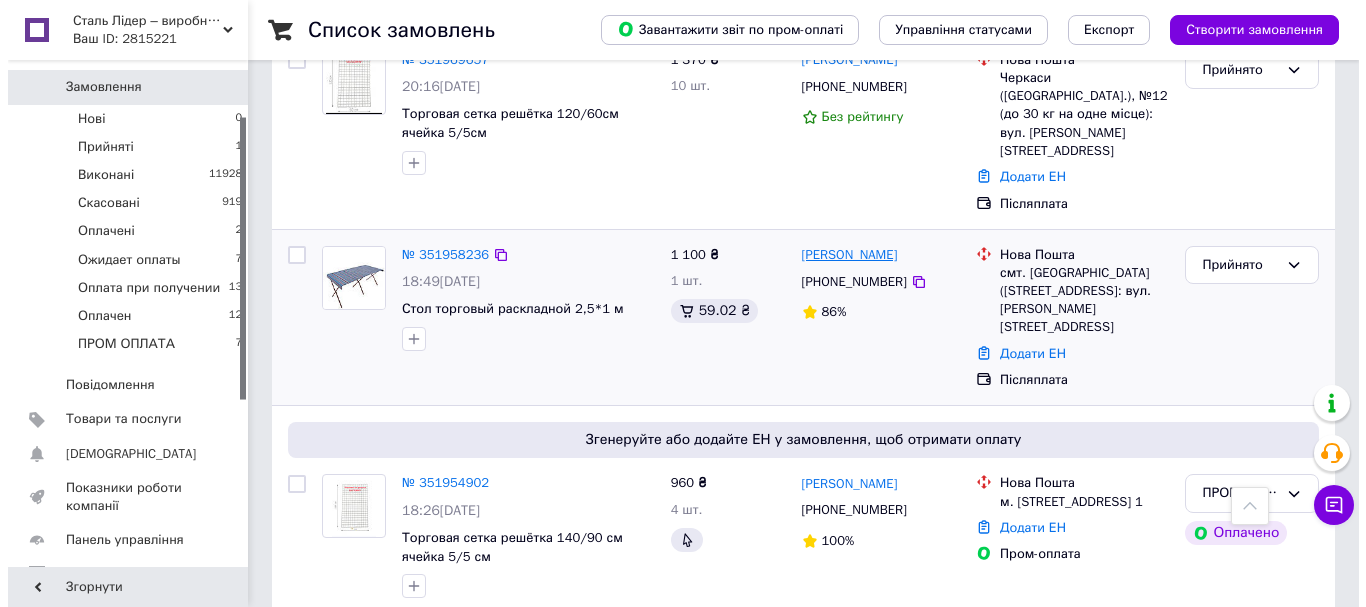 scroll, scrollTop: 0, scrollLeft: 0, axis: both 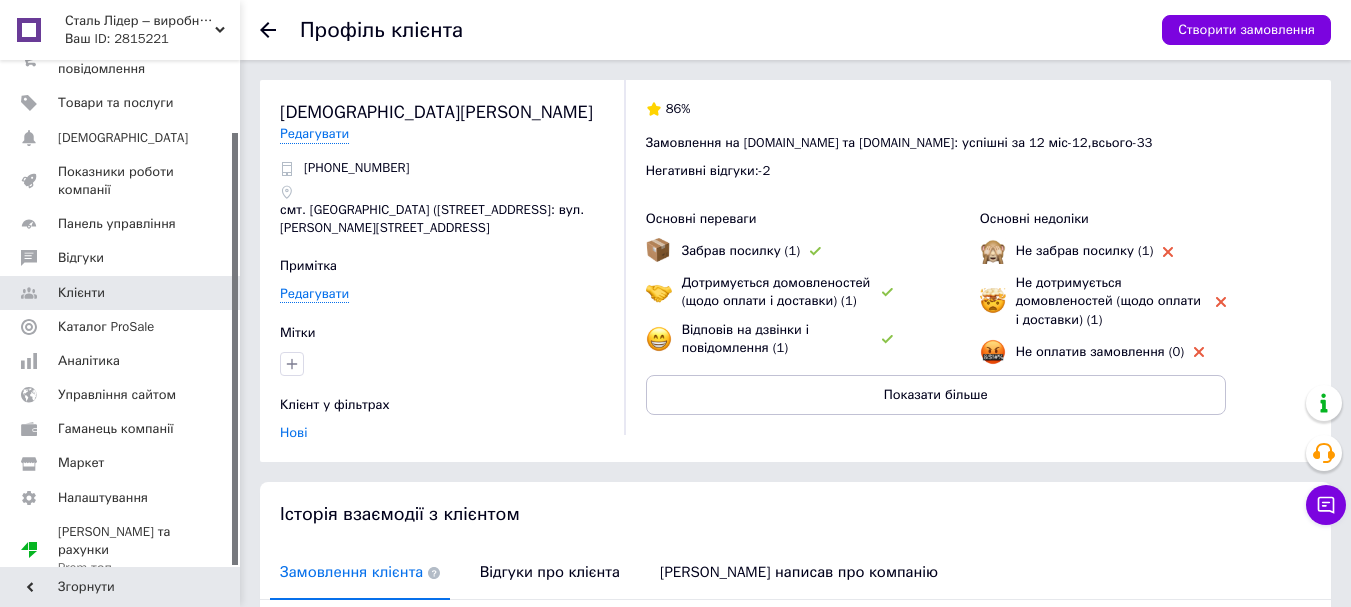 click on "Профіль клієнта Створити замовлення" at bounding box center [795, 30] 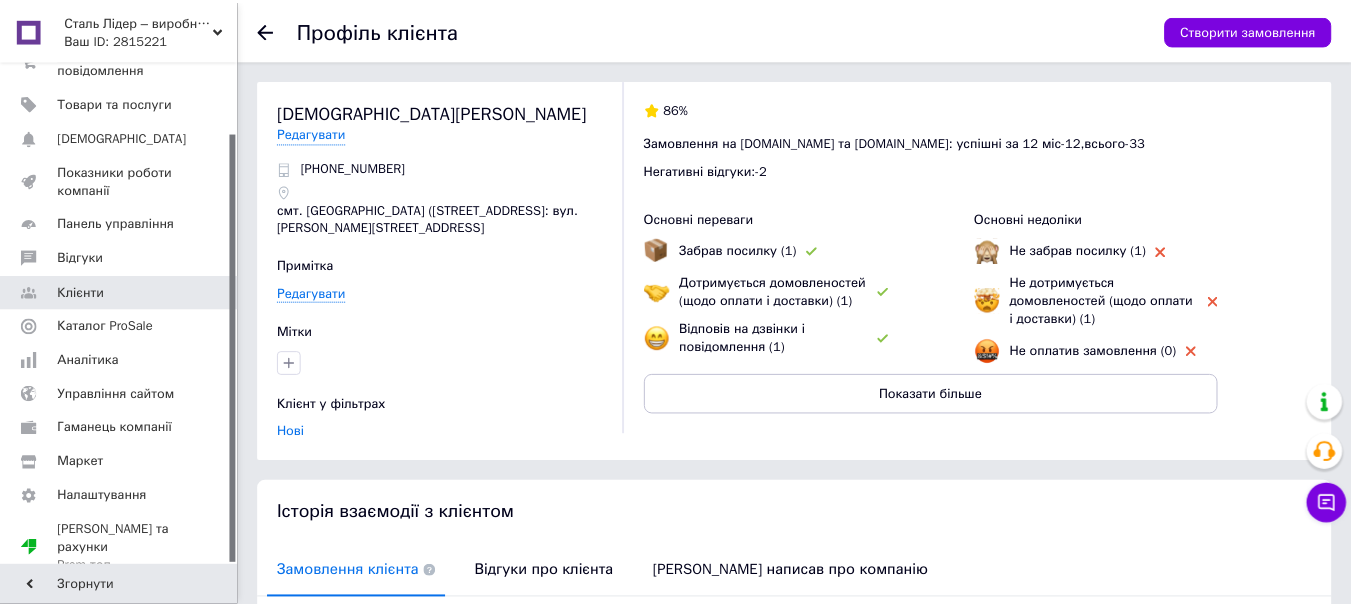 scroll, scrollTop: 100, scrollLeft: 0, axis: vertical 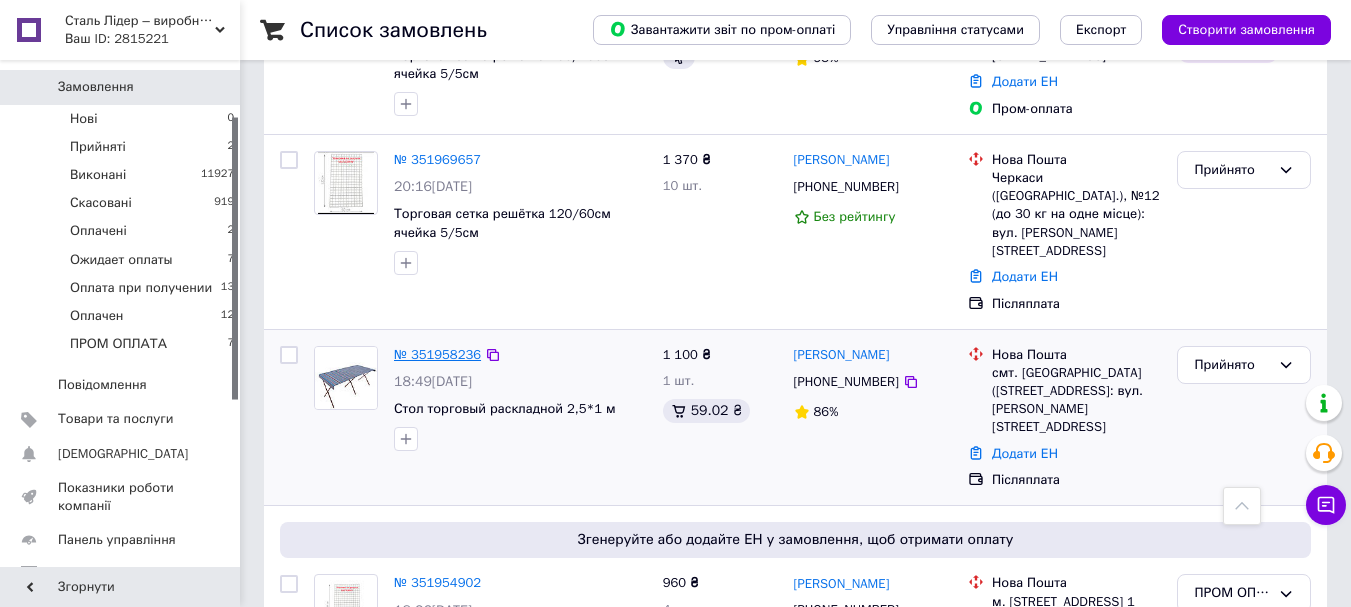 click on "№ 351958236" at bounding box center [437, 354] 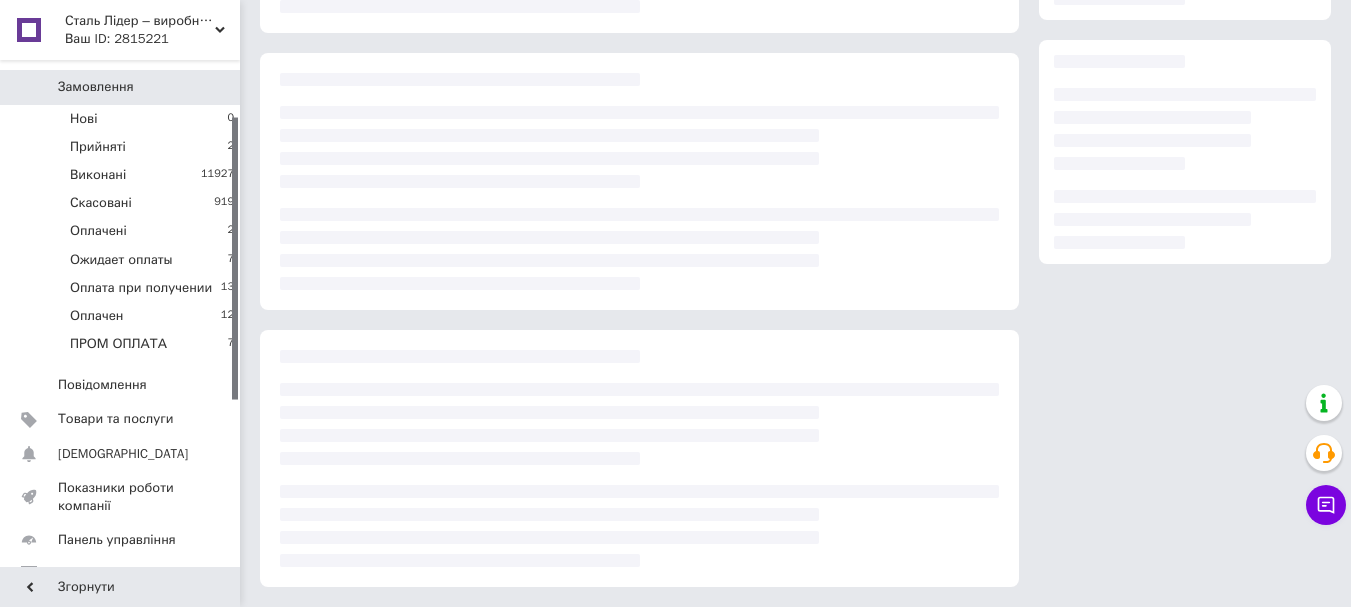 scroll, scrollTop: 0, scrollLeft: 0, axis: both 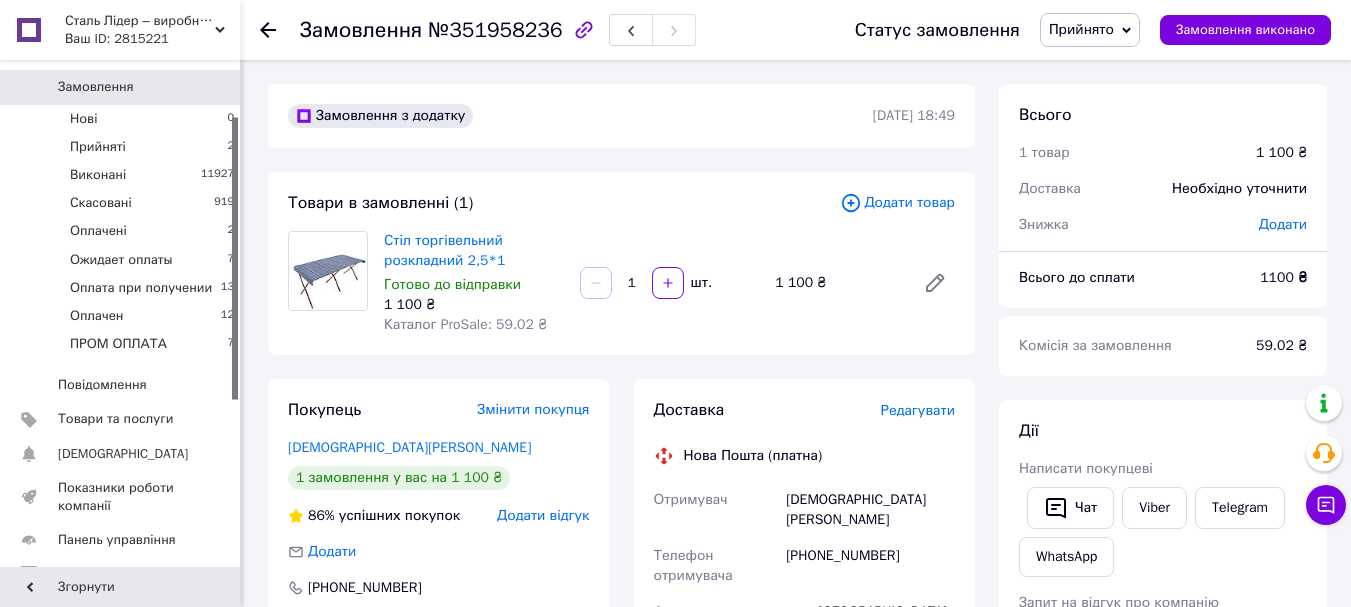 click on "Прийнято" at bounding box center (1081, 29) 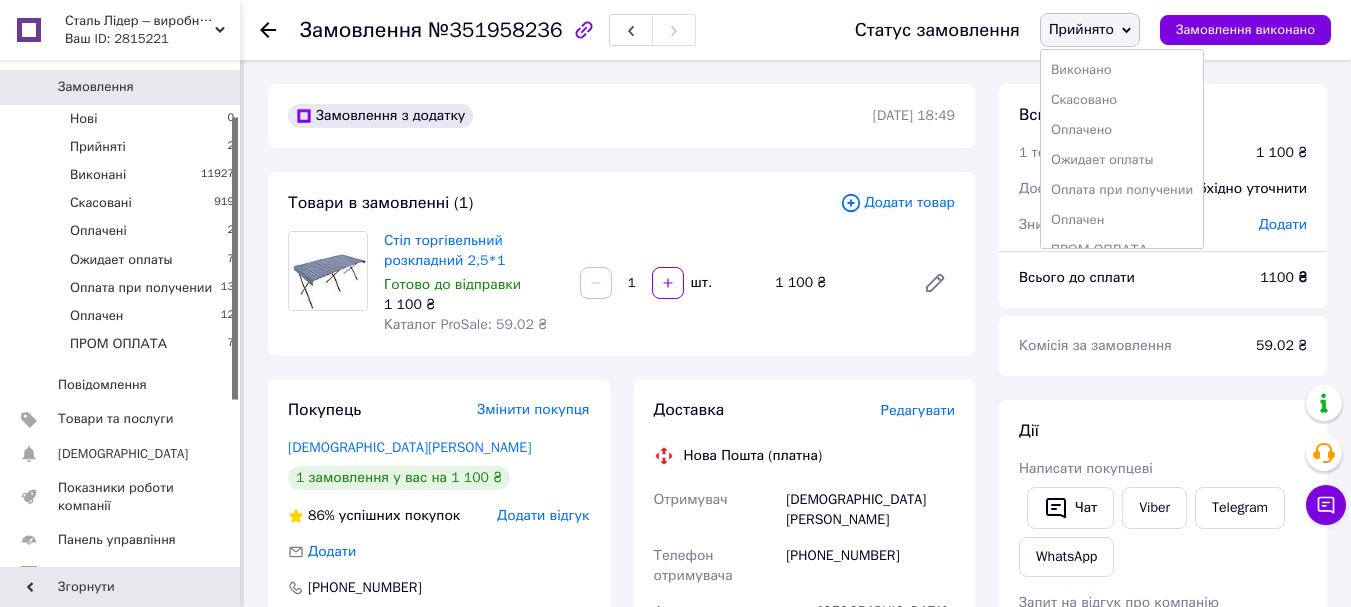 click on "Ожидает оплаты" at bounding box center [1122, 160] 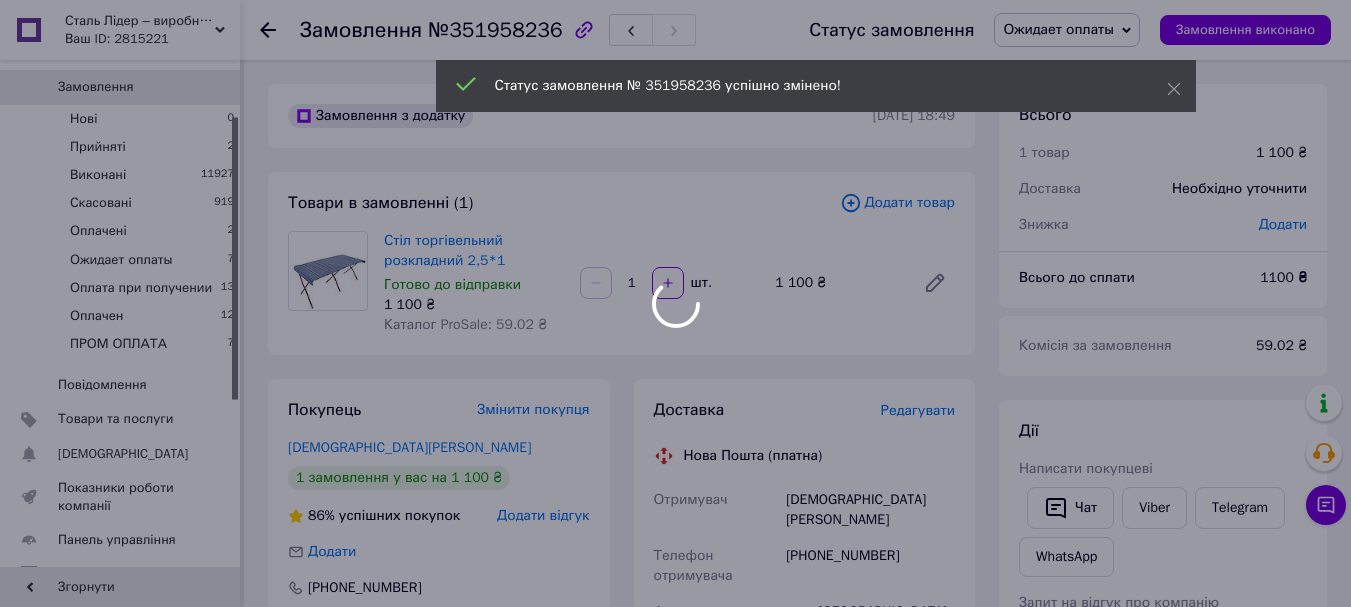 click at bounding box center (675, 303) 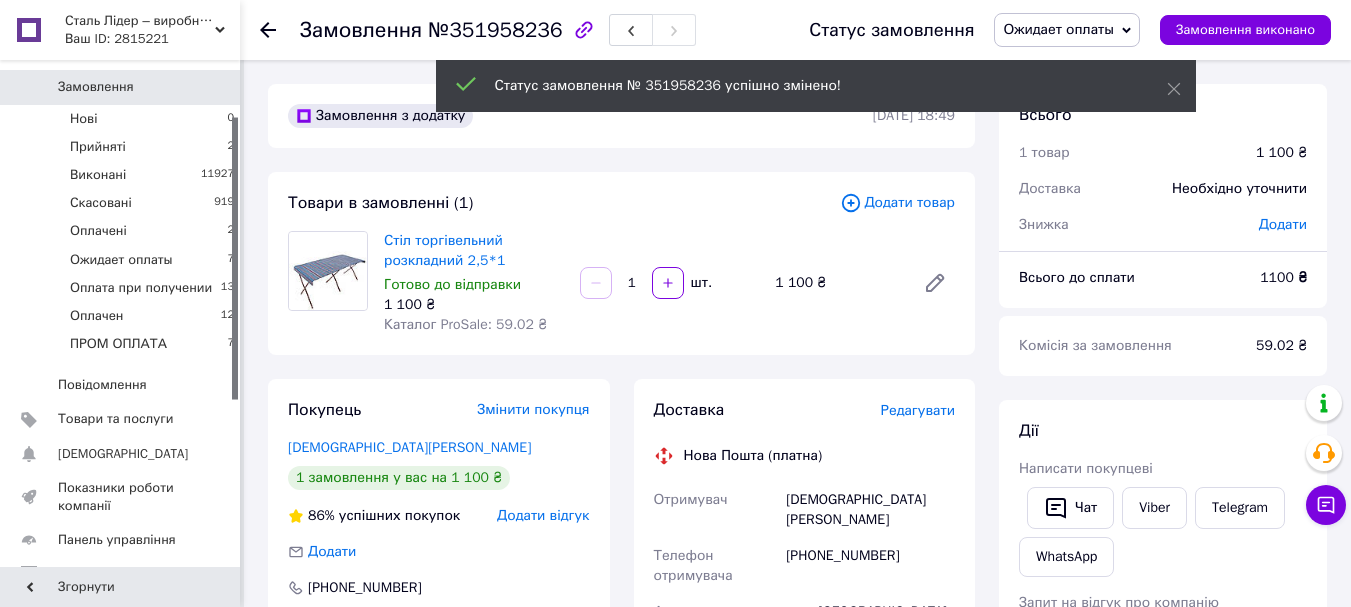 click 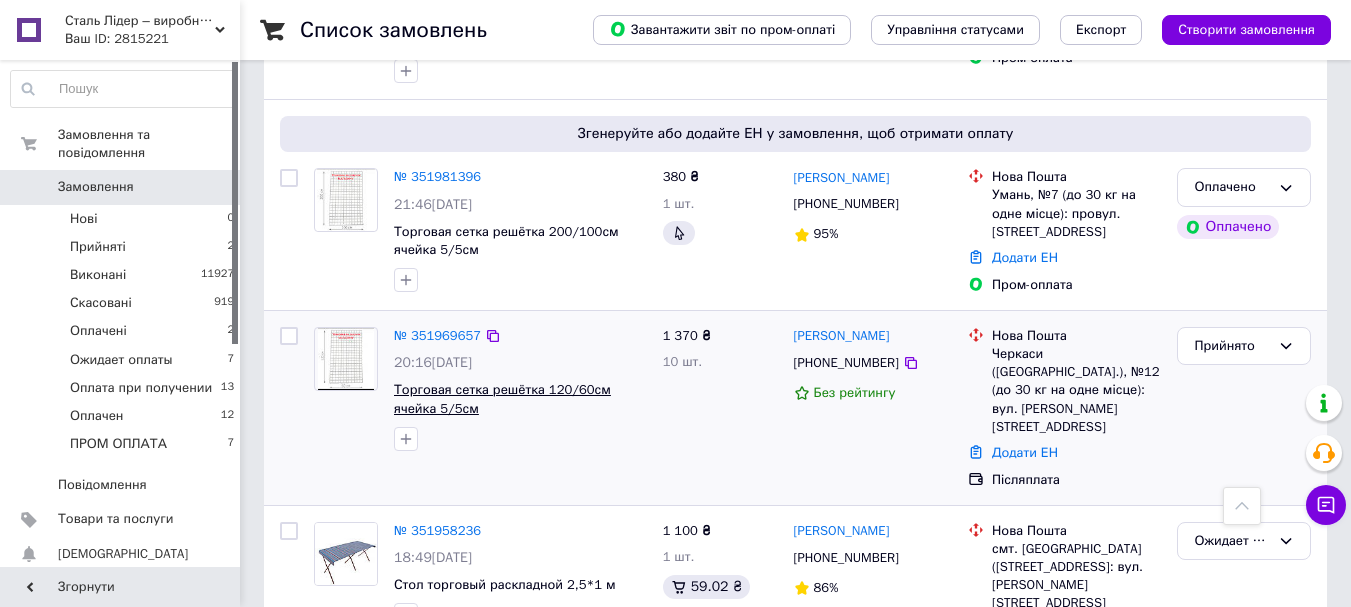 scroll, scrollTop: 200, scrollLeft: 0, axis: vertical 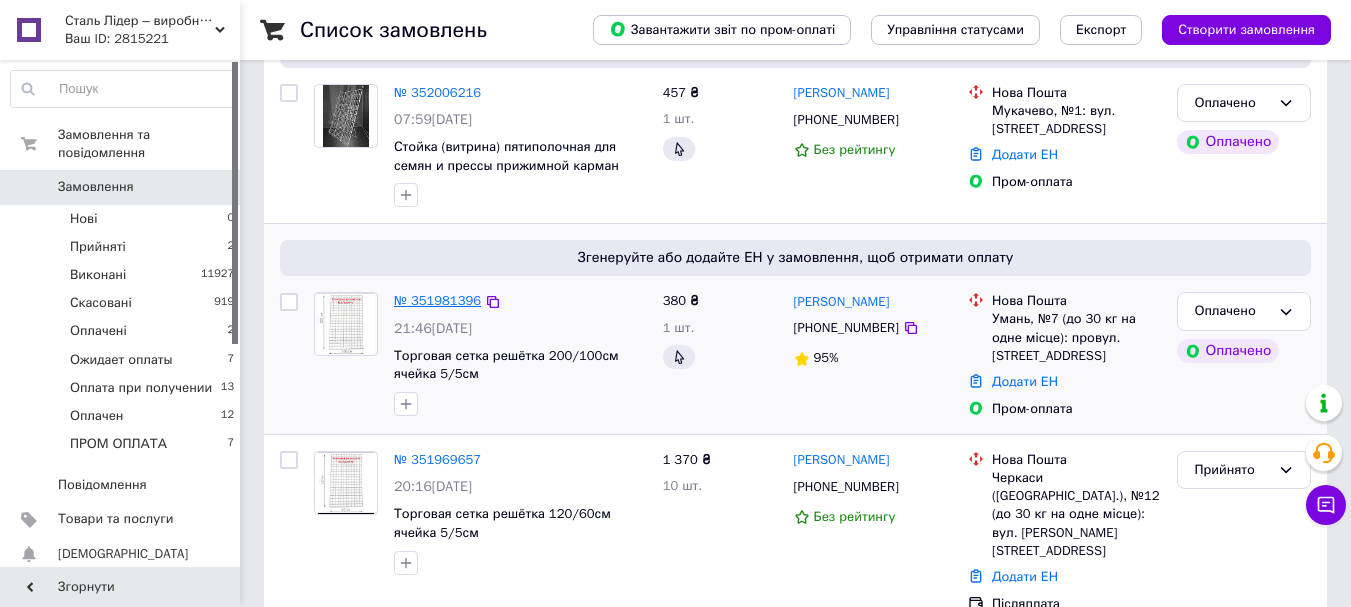click on "№ 351981396" at bounding box center (437, 300) 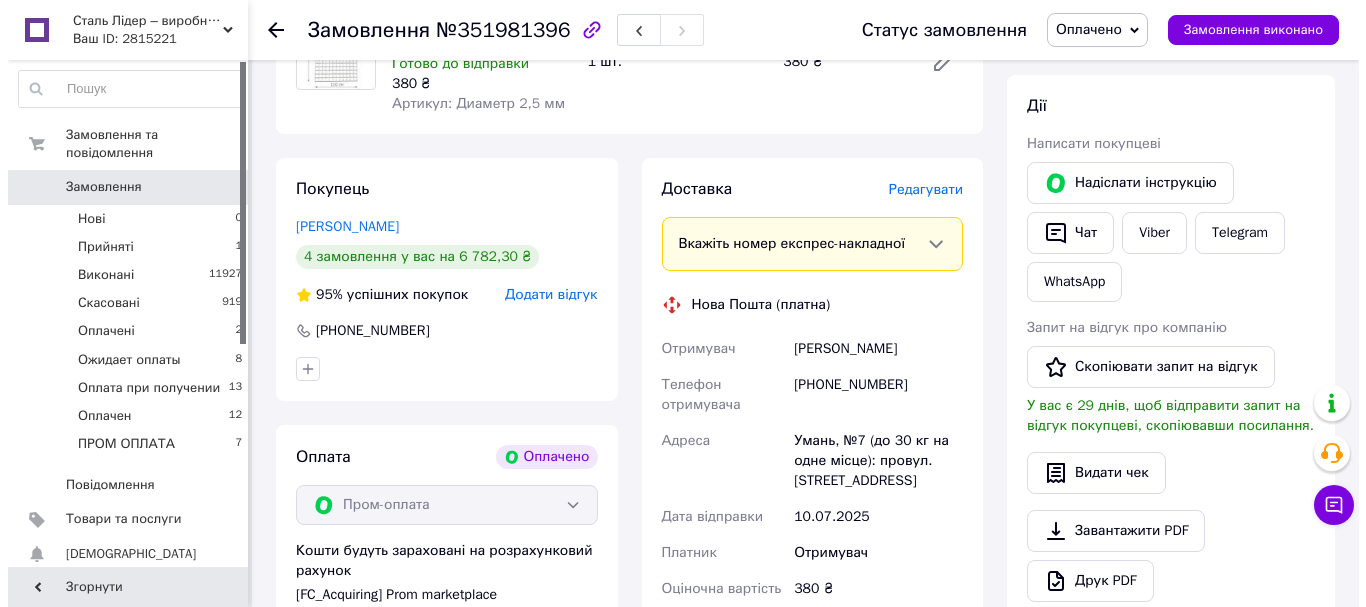 scroll, scrollTop: 300, scrollLeft: 0, axis: vertical 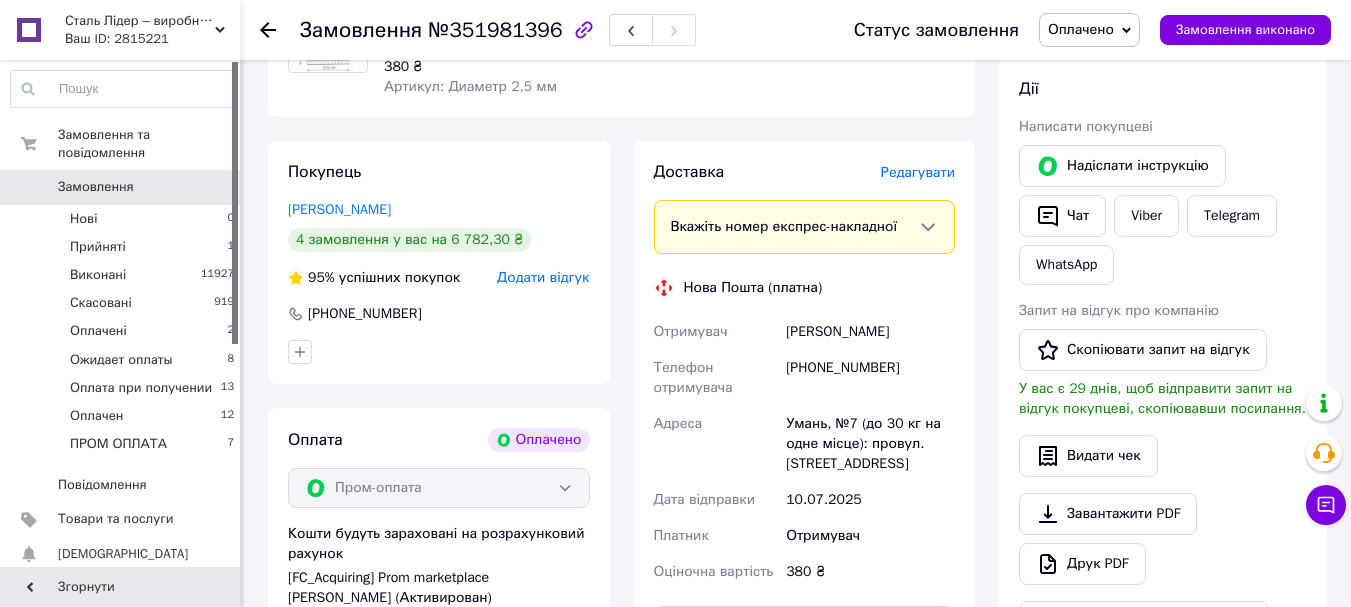 click on "Редагувати" at bounding box center [918, 172] 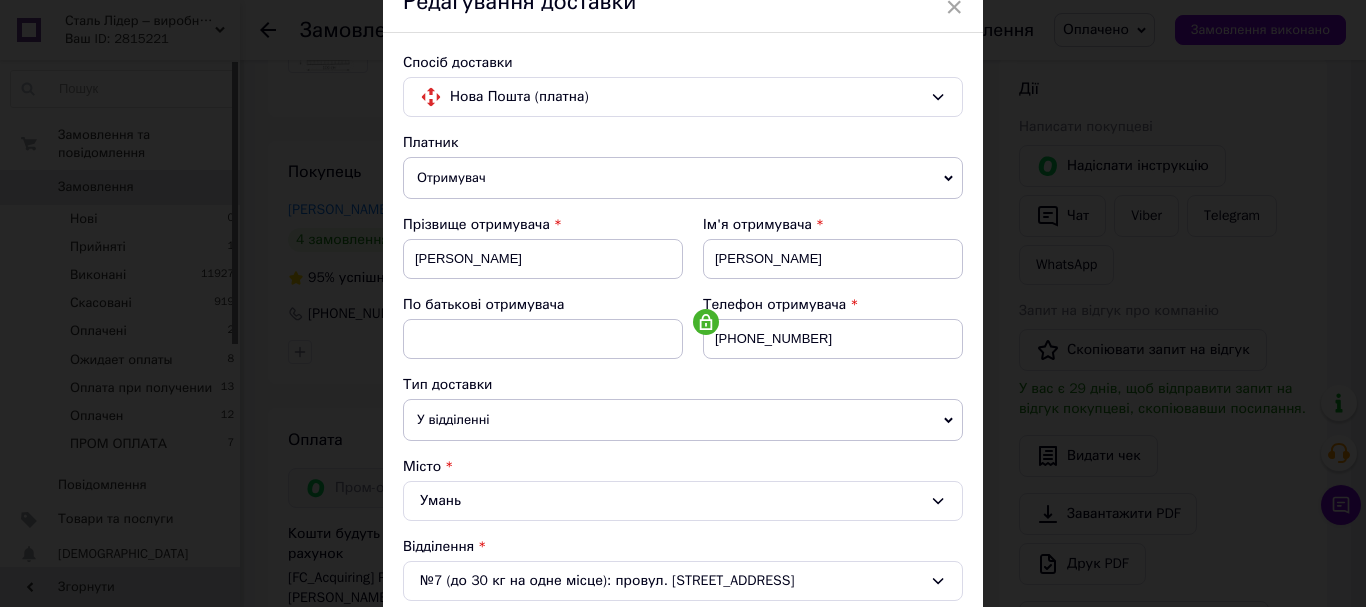 scroll, scrollTop: 300, scrollLeft: 0, axis: vertical 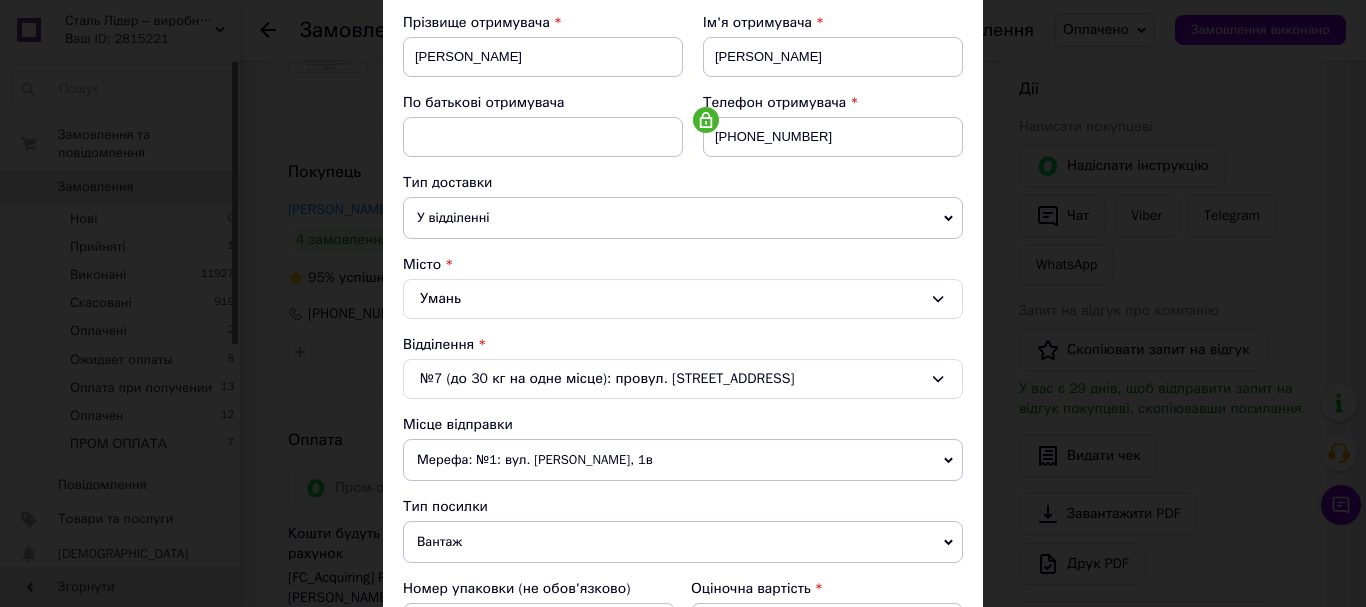 click on "№7 (до 30 кг на одне місце): провул. Залізняка, 1А" at bounding box center (683, 379) 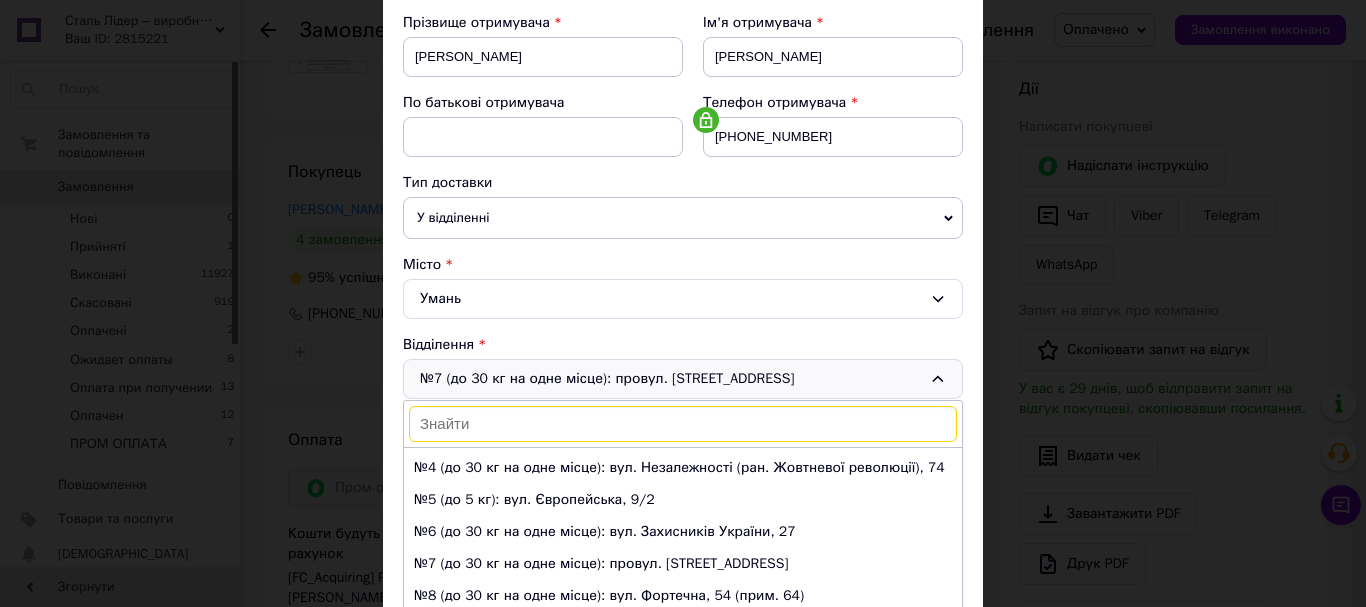 scroll, scrollTop: 0, scrollLeft: 0, axis: both 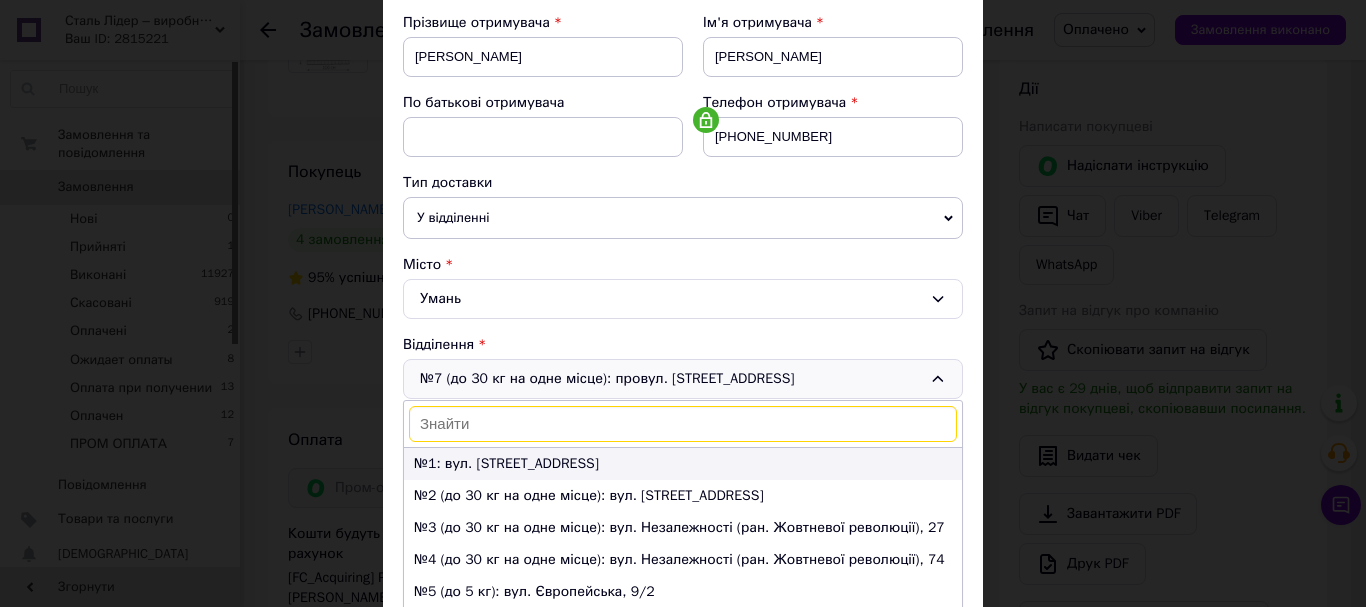 click on "№1: вул. Індустріальна, 14а" at bounding box center [683, 464] 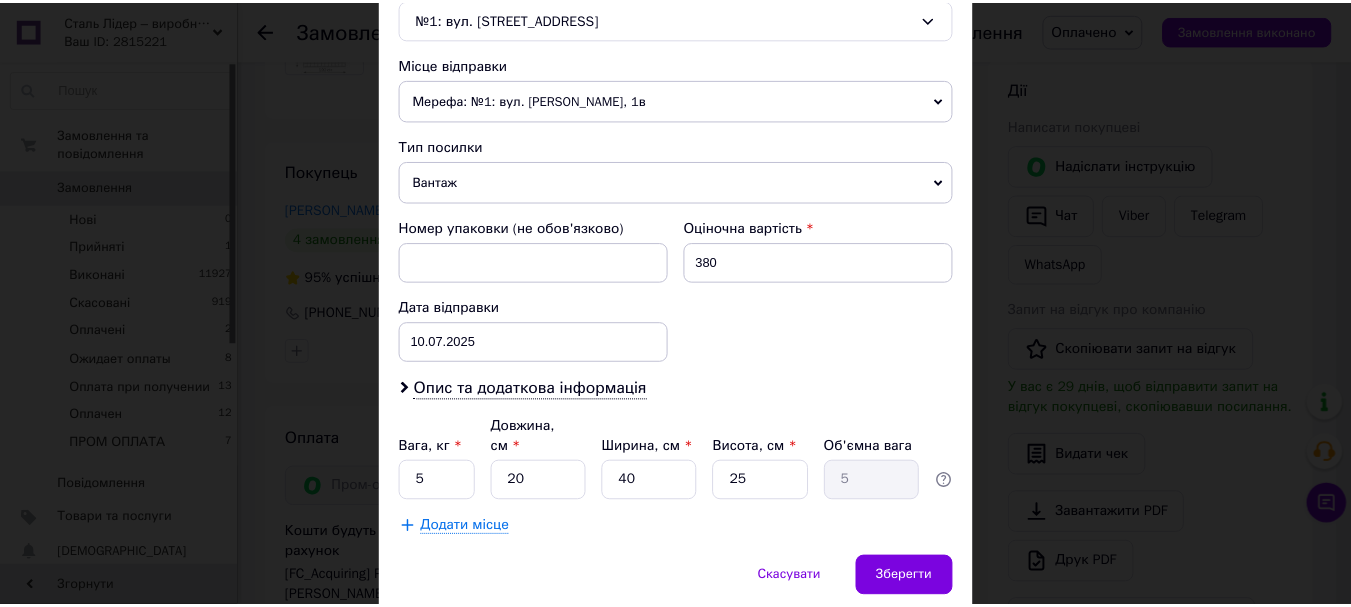 scroll, scrollTop: 721, scrollLeft: 0, axis: vertical 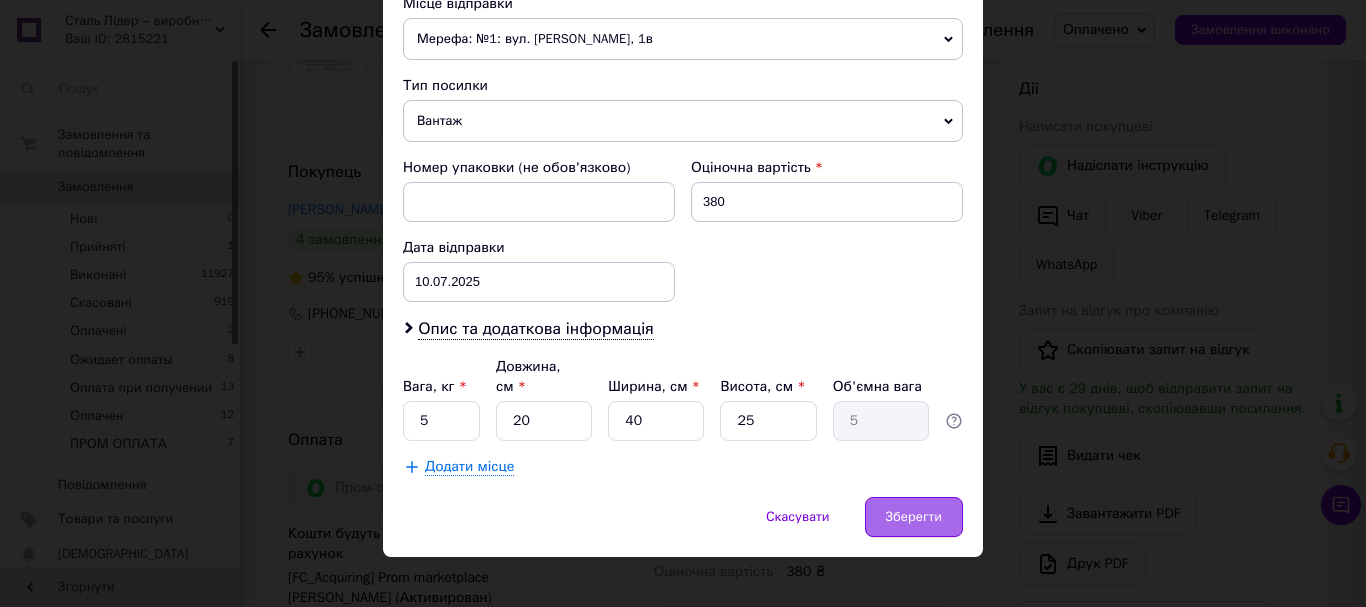 click on "Зберегти" at bounding box center (914, 517) 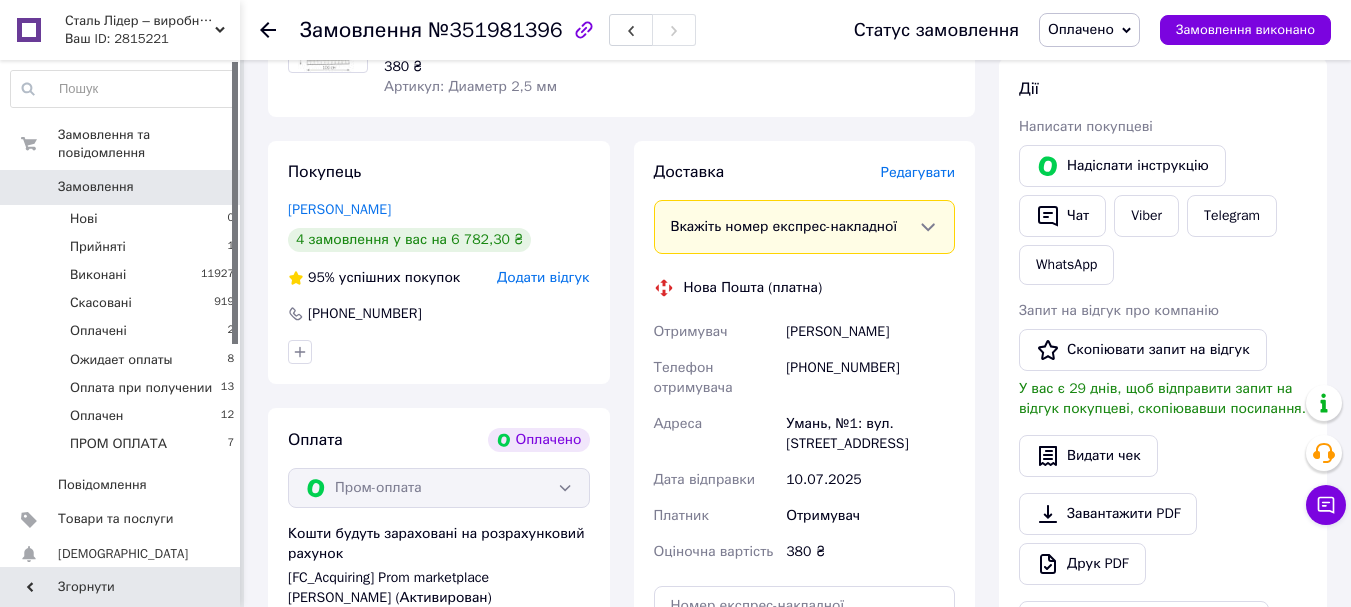 drag, startPoint x: 261, startPoint y: 29, endPoint x: 389, endPoint y: 46, distance: 129.12398 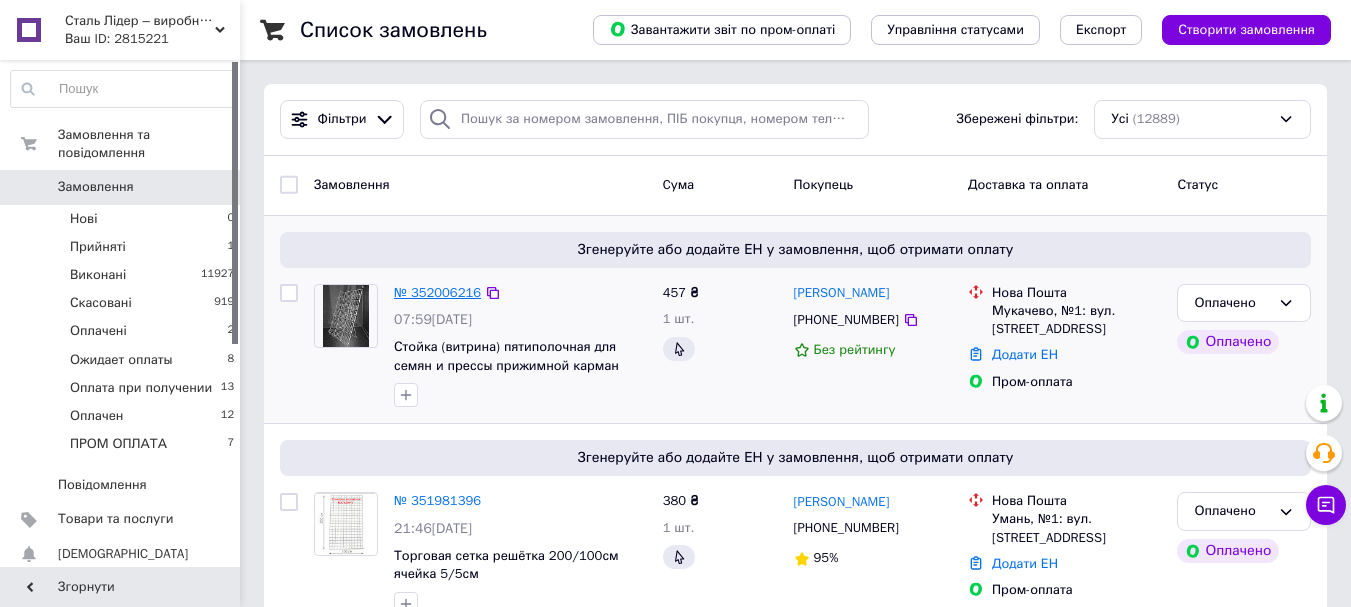 click on "№ 352006216" at bounding box center [437, 292] 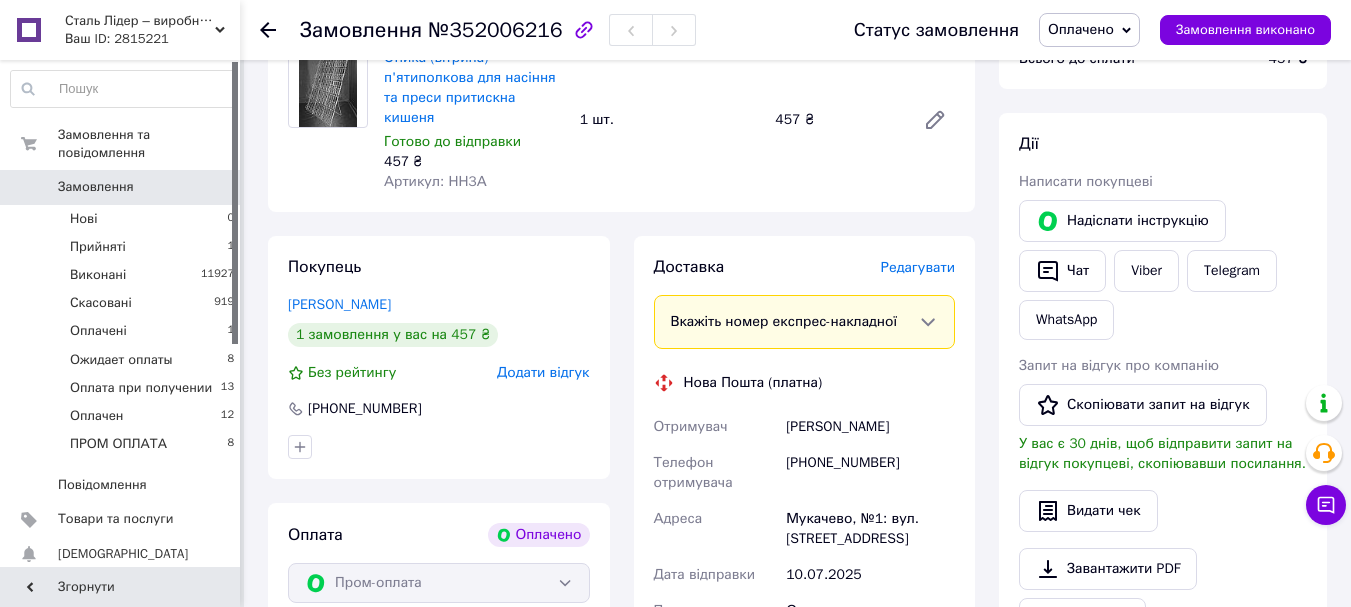 scroll, scrollTop: 200, scrollLeft: 0, axis: vertical 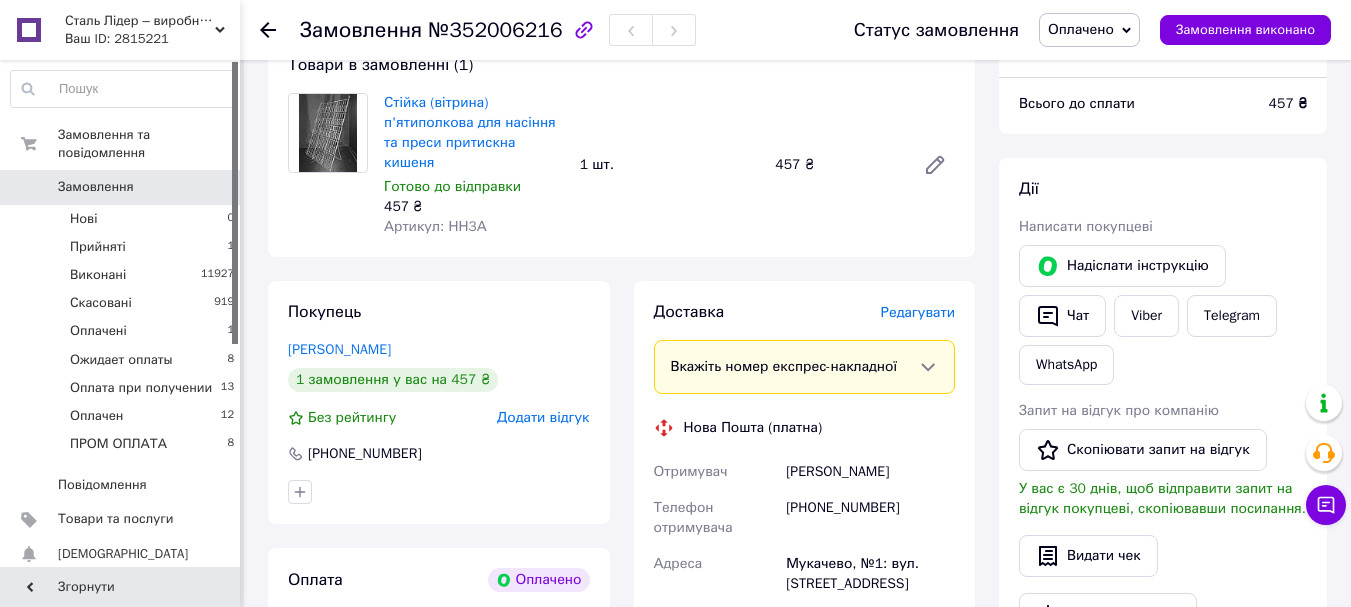drag, startPoint x: 270, startPoint y: 25, endPoint x: 227, endPoint y: 4, distance: 47.853943 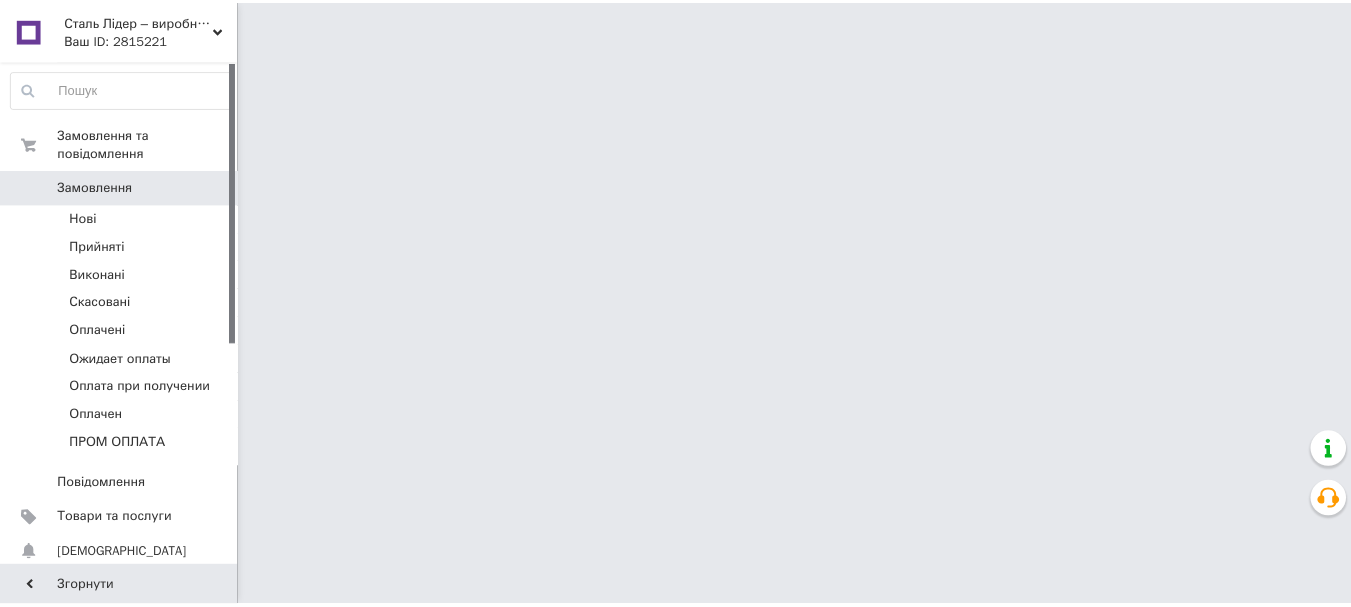 scroll, scrollTop: 0, scrollLeft: 0, axis: both 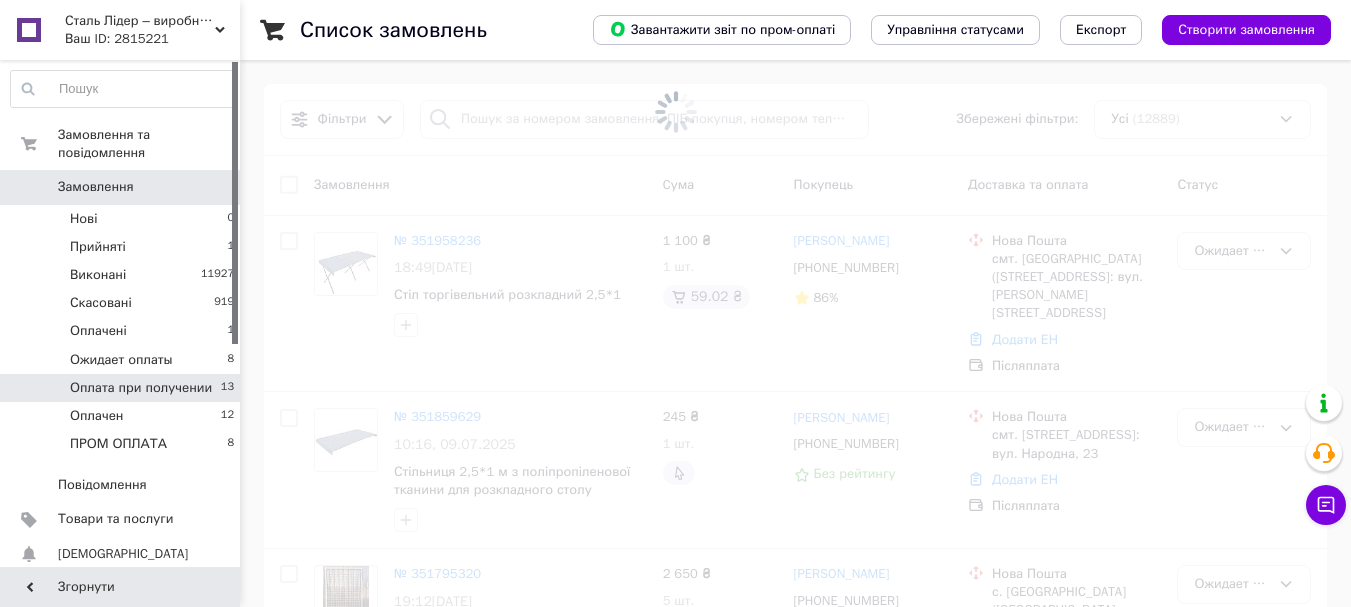 click on "Оплата при получении" at bounding box center [141, 388] 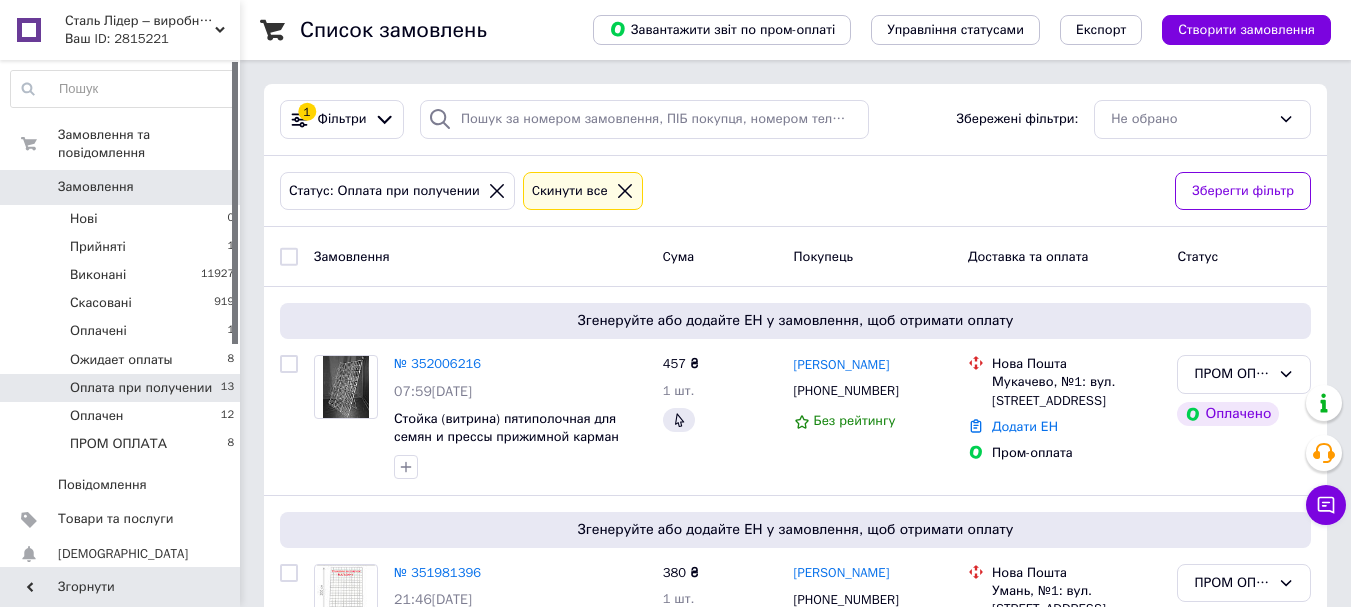 click 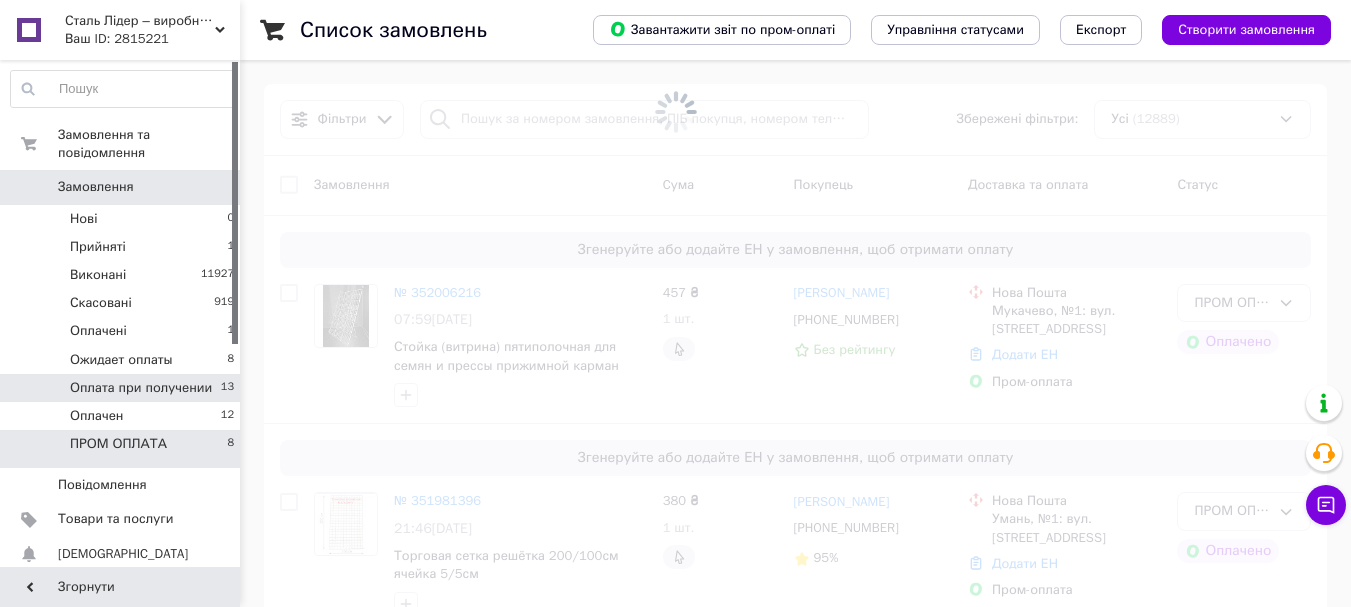 click on "ПРОМ ОПЛАТА" at bounding box center [118, 444] 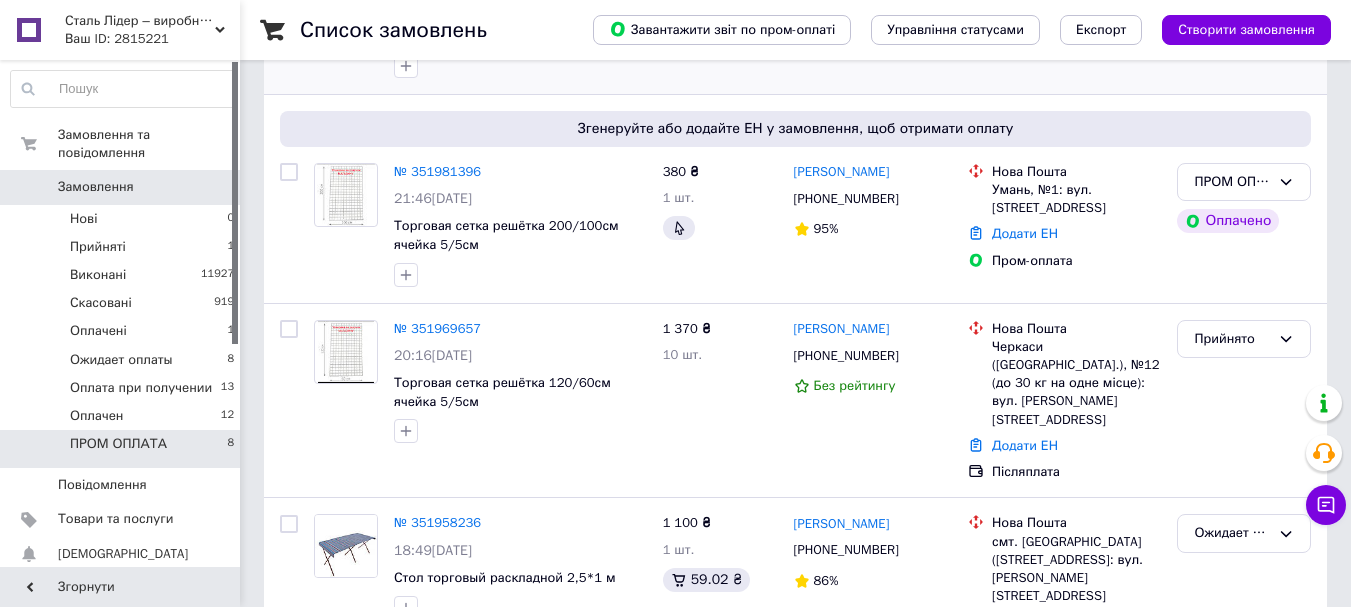 scroll, scrollTop: 500, scrollLeft: 0, axis: vertical 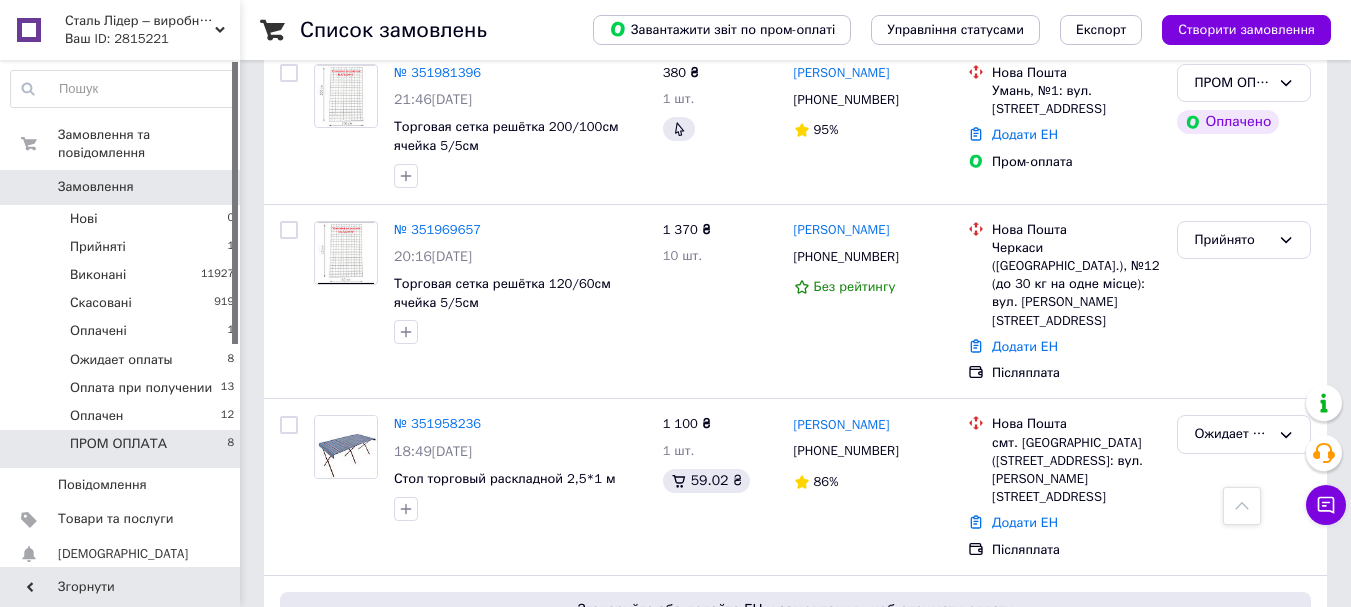 click on "ПРОМ ОПЛАТА 8" at bounding box center [123, 449] 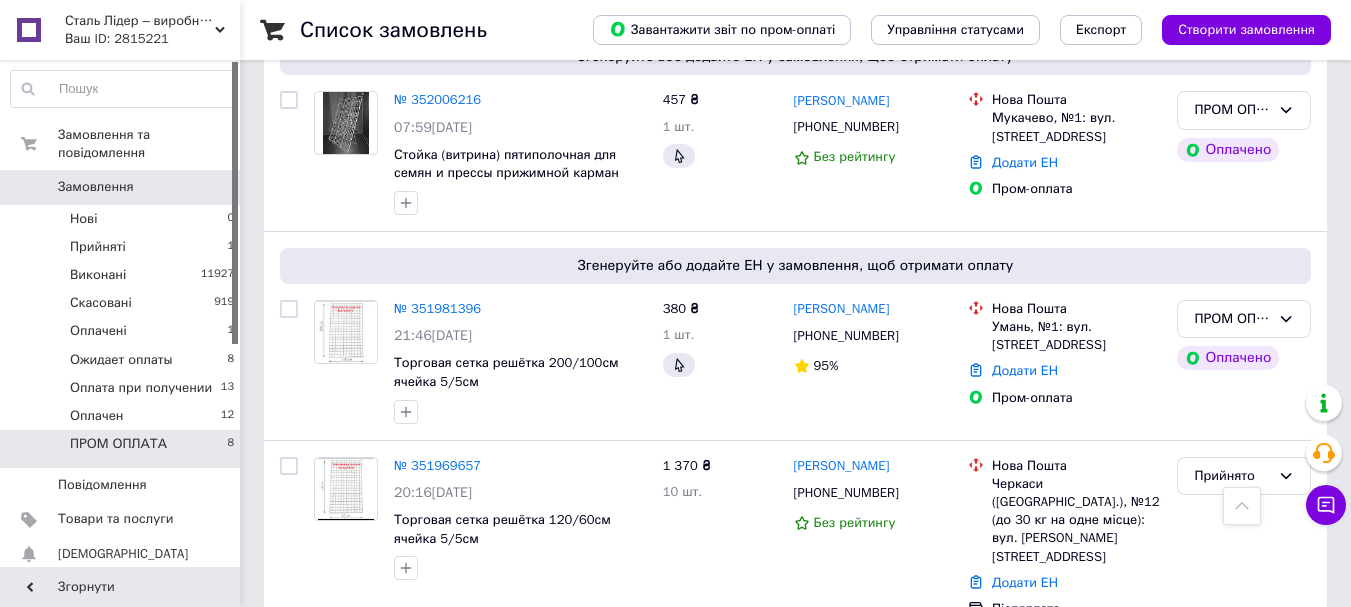scroll, scrollTop: 400, scrollLeft: 0, axis: vertical 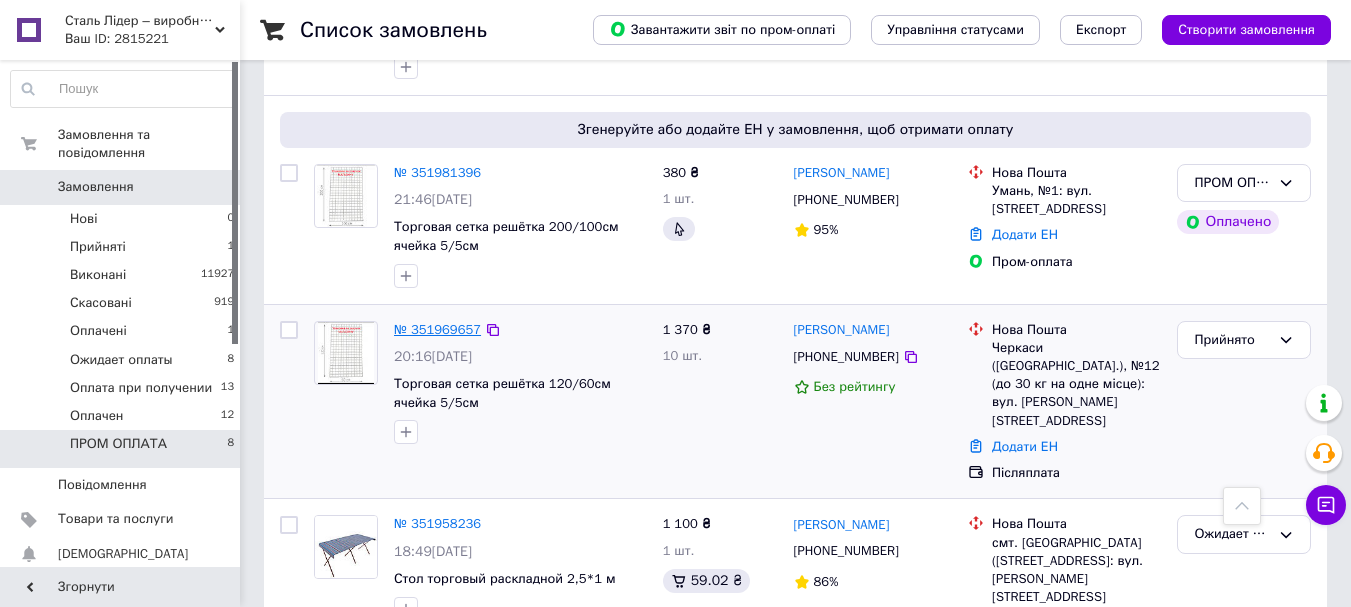 click on "№ 351969657" at bounding box center (437, 329) 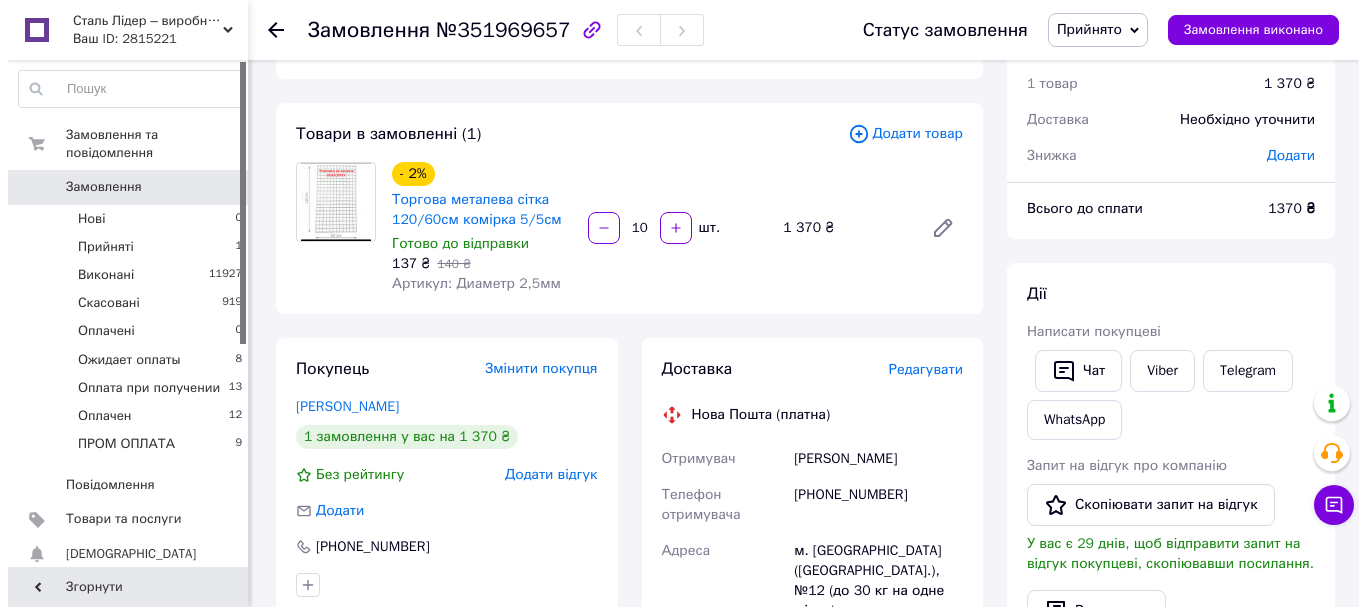 scroll, scrollTop: 200, scrollLeft: 0, axis: vertical 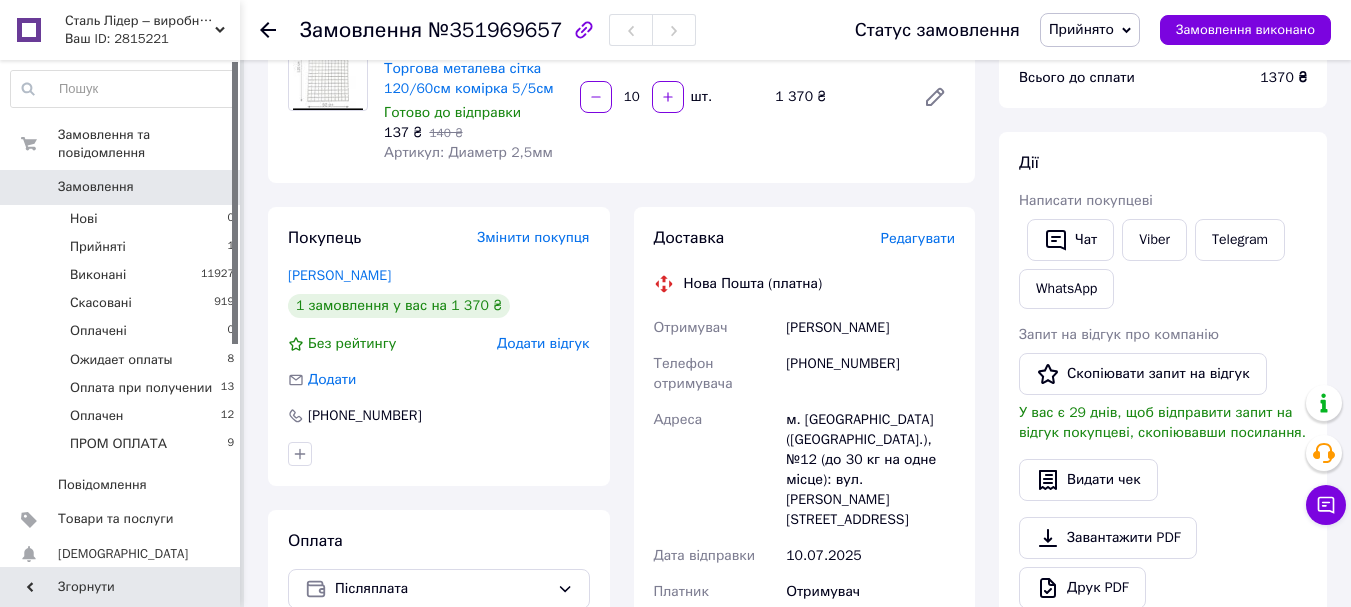 click on "Редагувати" at bounding box center [918, 238] 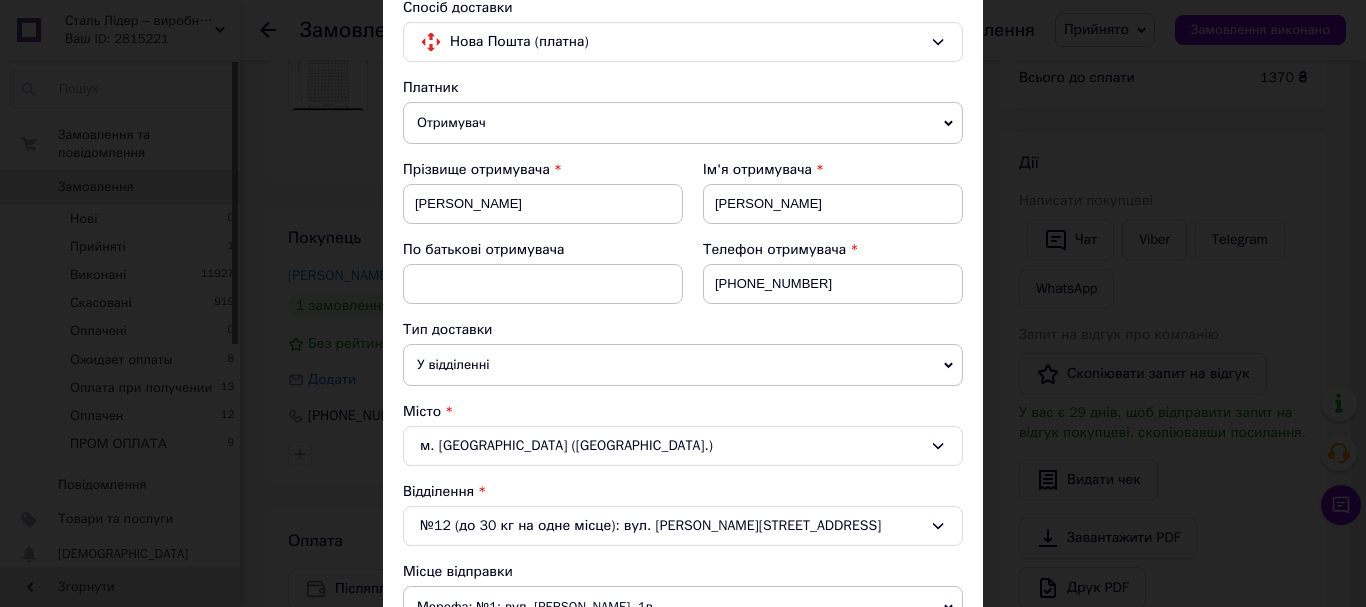 scroll, scrollTop: 200, scrollLeft: 0, axis: vertical 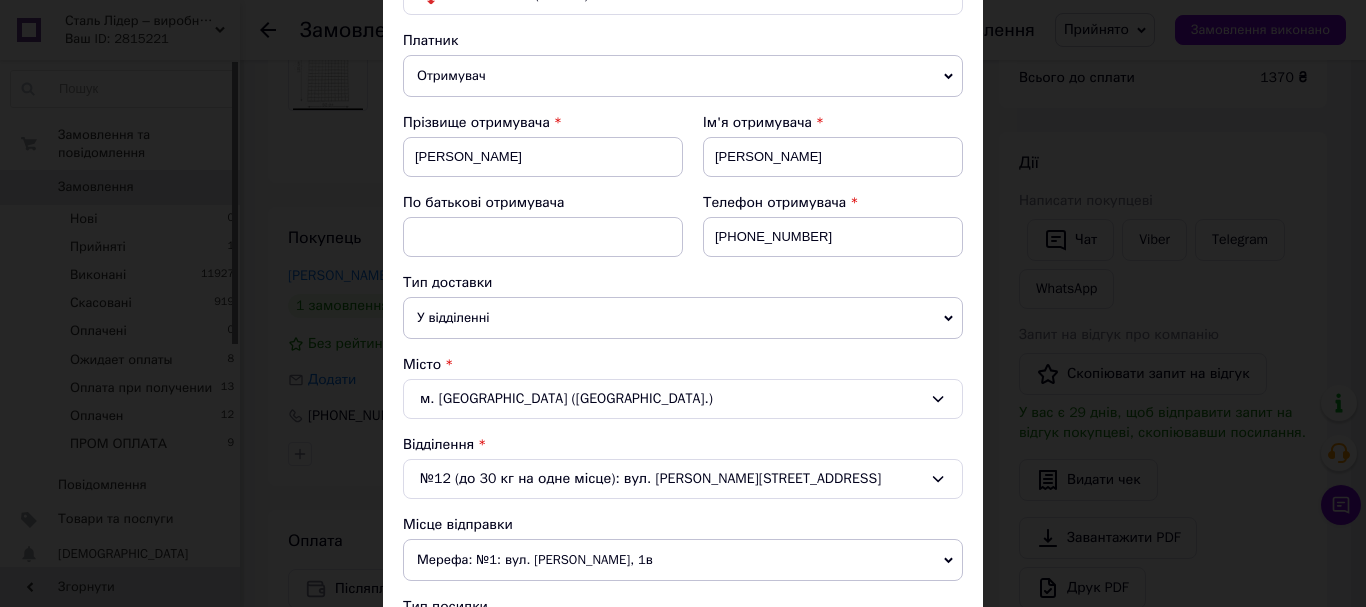 click on "м. [GEOGRAPHIC_DATA] ([GEOGRAPHIC_DATA].)" at bounding box center [683, 399] 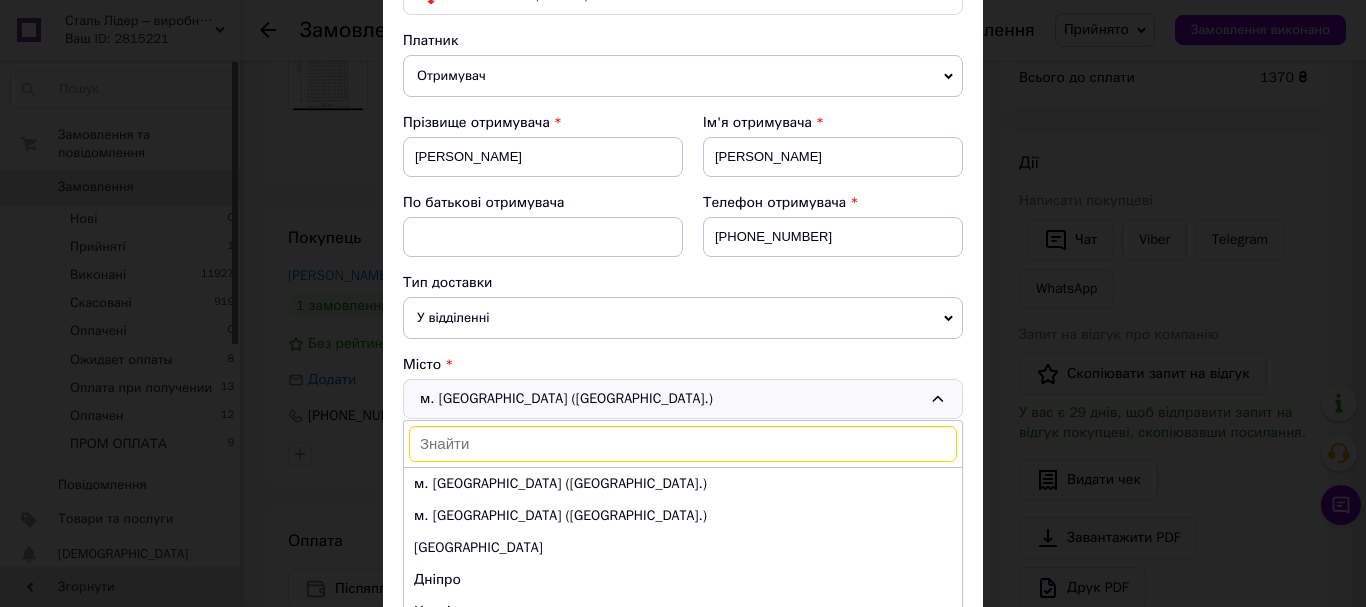 click on "м. [GEOGRAPHIC_DATA] ([GEOGRAPHIC_DATA].) м. [GEOGRAPHIC_DATA] ([GEOGRAPHIC_DATA].) м. [GEOGRAPHIC_DATA] ([GEOGRAPHIC_DATA].) Одеса Дніпро [GEOGRAPHIC_DATA] м. [GEOGRAPHIC_DATA] ([GEOGRAPHIC_DATA].) м. [GEOGRAPHIC_DATA] ([GEOGRAPHIC_DATA], [GEOGRAPHIC_DATA].) м. [GEOGRAPHIC_DATA] ([GEOGRAPHIC_DATA].) м. [GEOGRAPHIC_DATA] ([GEOGRAPHIC_DATA].) [GEOGRAPHIC_DATA] м. [GEOGRAPHIC_DATA] (Полтавська обл.) м. [GEOGRAPHIC_DATA] (Хмельницька обл.) м. [GEOGRAPHIC_DATA] ([GEOGRAPHIC_DATA].) Суми [PERSON_NAME][GEOGRAPHIC_DATA] м. [GEOGRAPHIC_DATA] ([GEOGRAPHIC_DATA].) Чернігів [PERSON_NAME] [GEOGRAPHIC_DATA]" at bounding box center [683, 399] 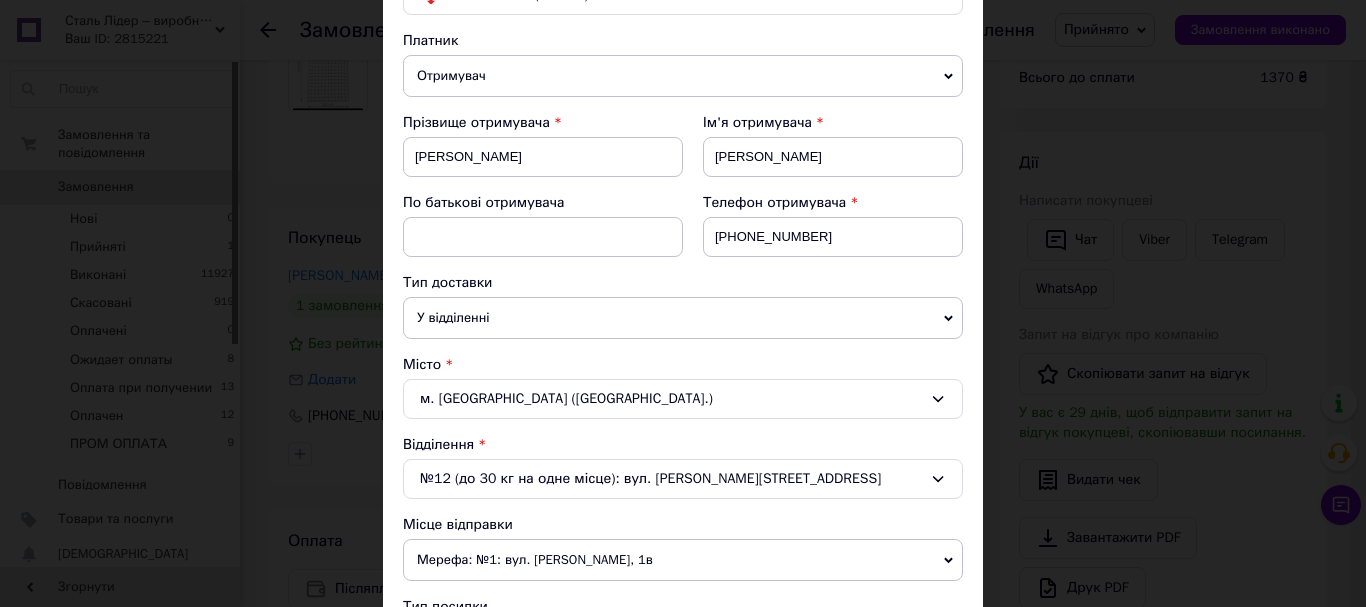 click on "№12 (до 30 кг на одне місце): вул. [PERSON_NAME][STREET_ADDRESS]" at bounding box center (683, 479) 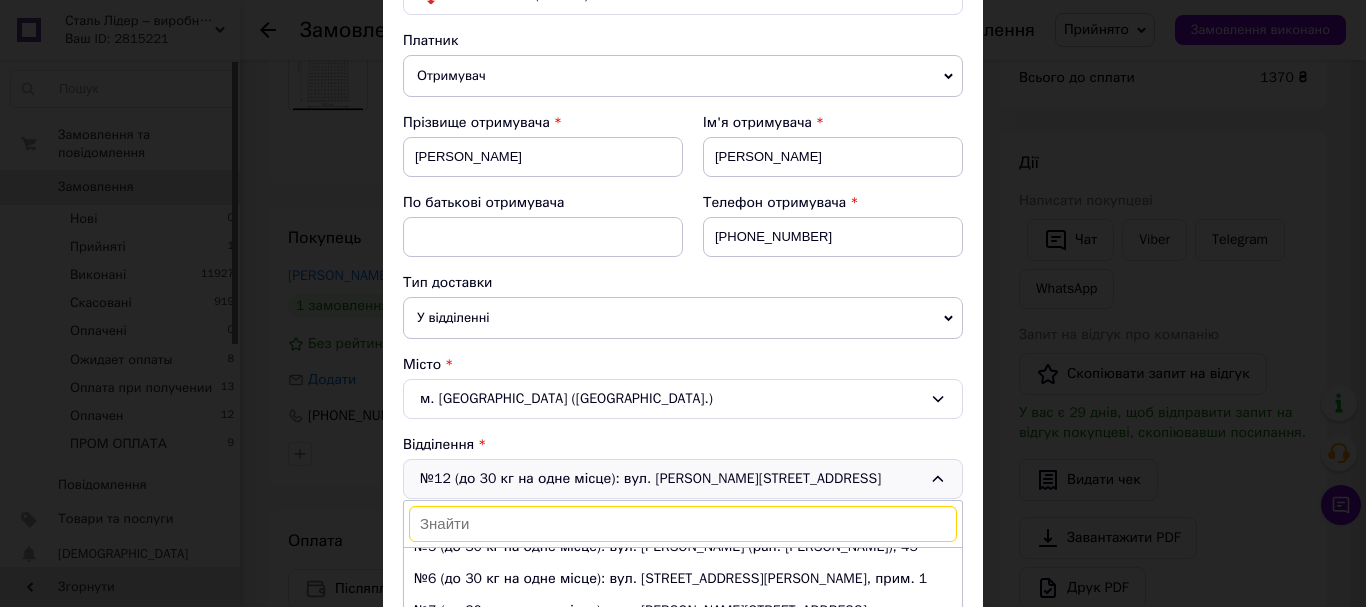 scroll, scrollTop: 0, scrollLeft: 0, axis: both 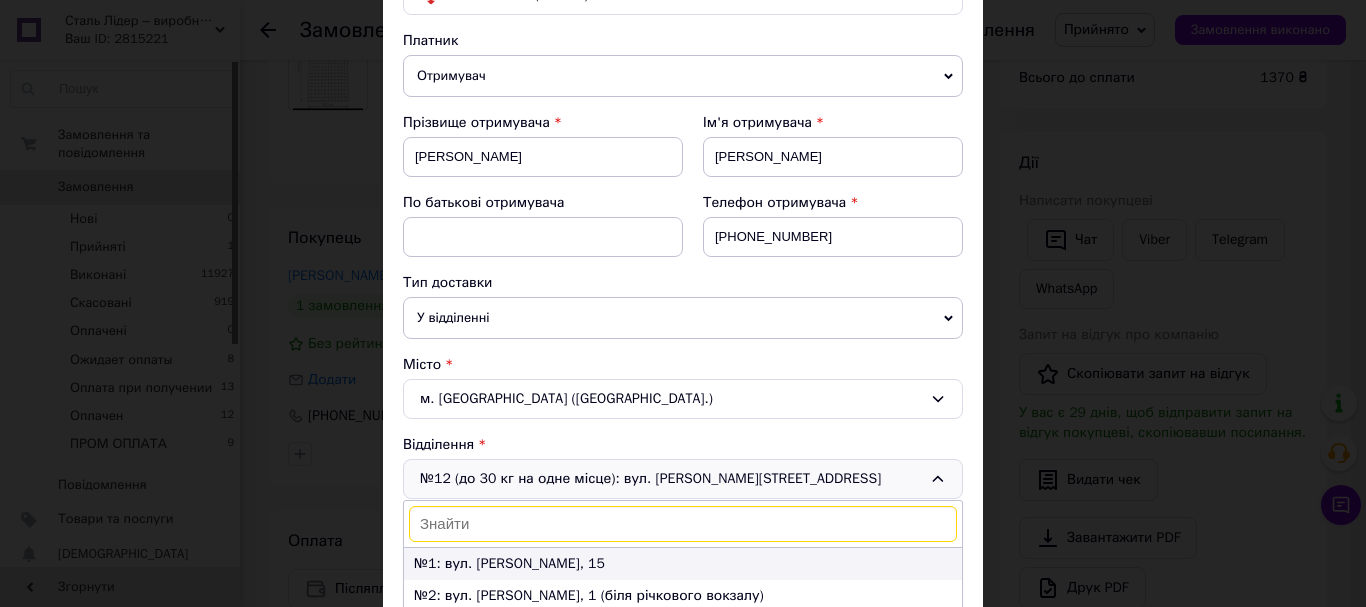 click on "№1: вул. [PERSON_NAME], 15" at bounding box center [683, 564] 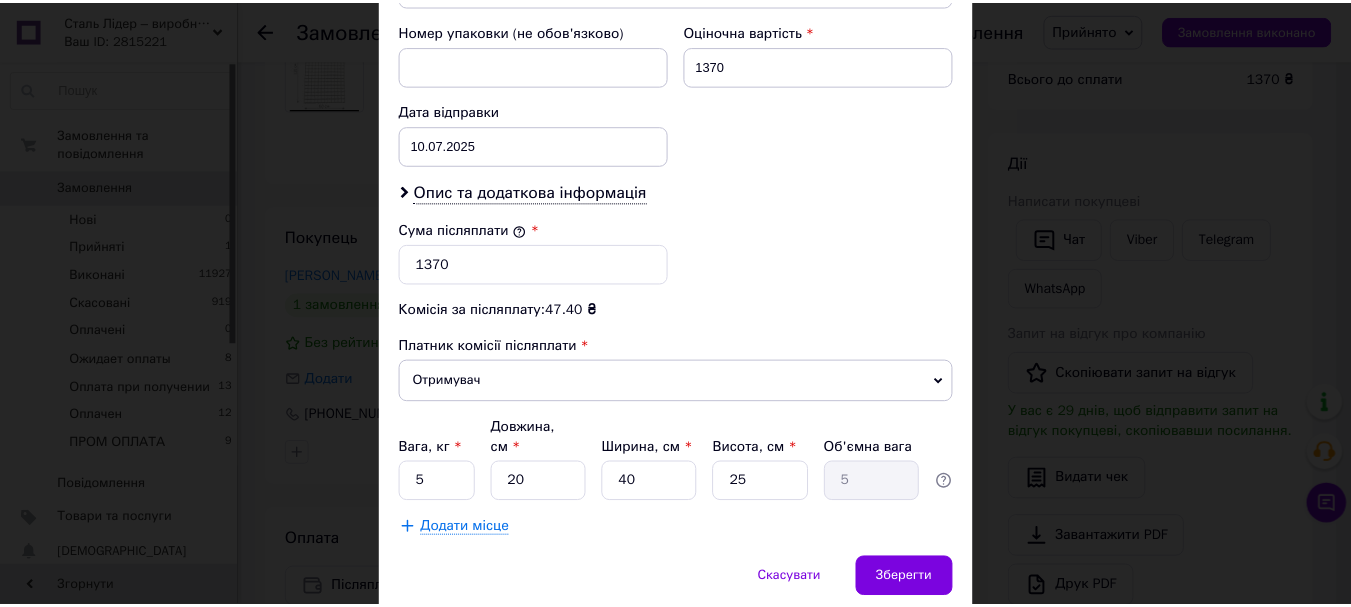 scroll, scrollTop: 919, scrollLeft: 0, axis: vertical 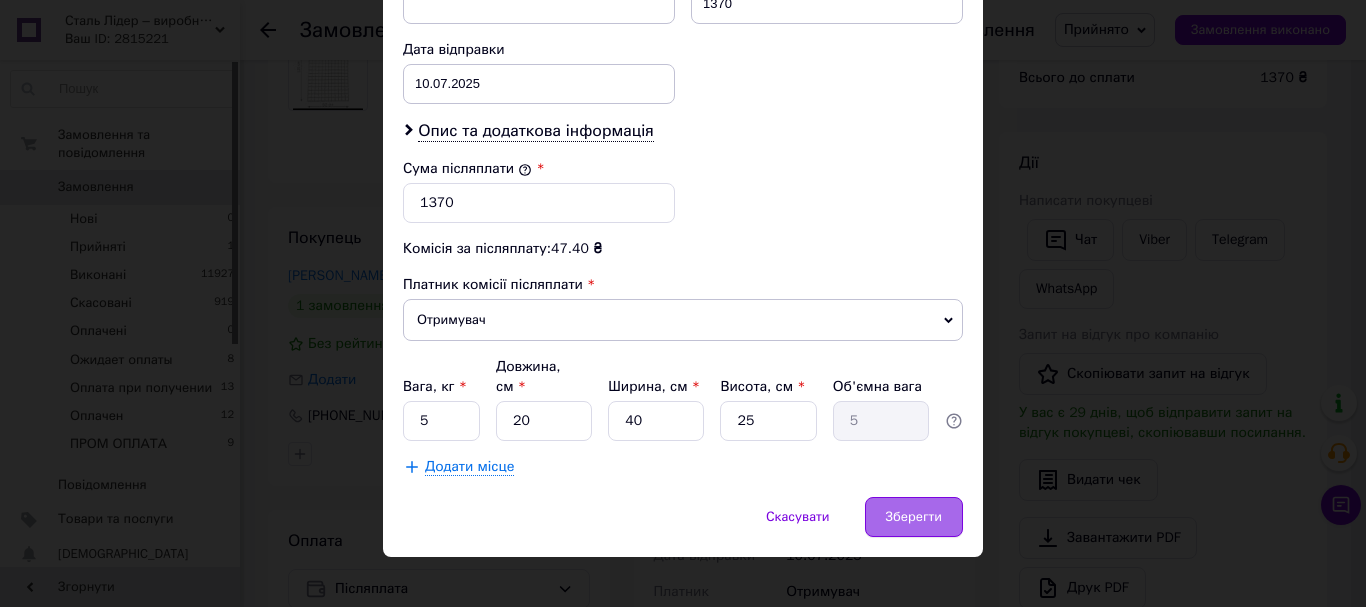 click on "Зберегти" at bounding box center (914, 517) 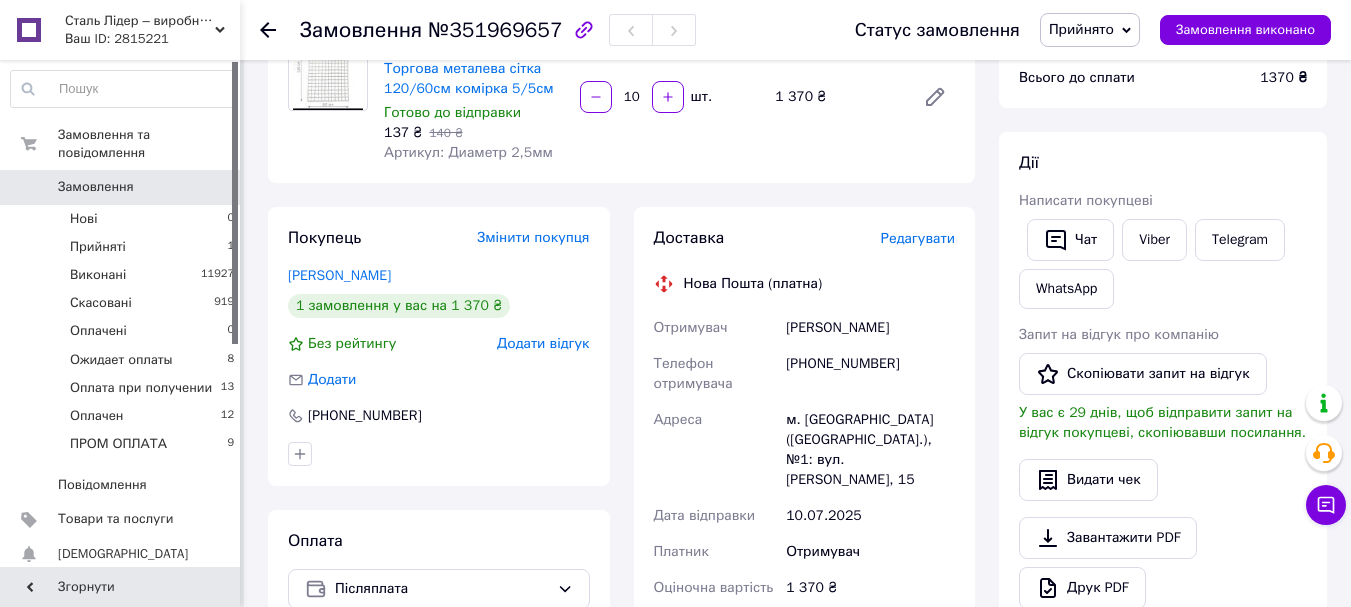 click 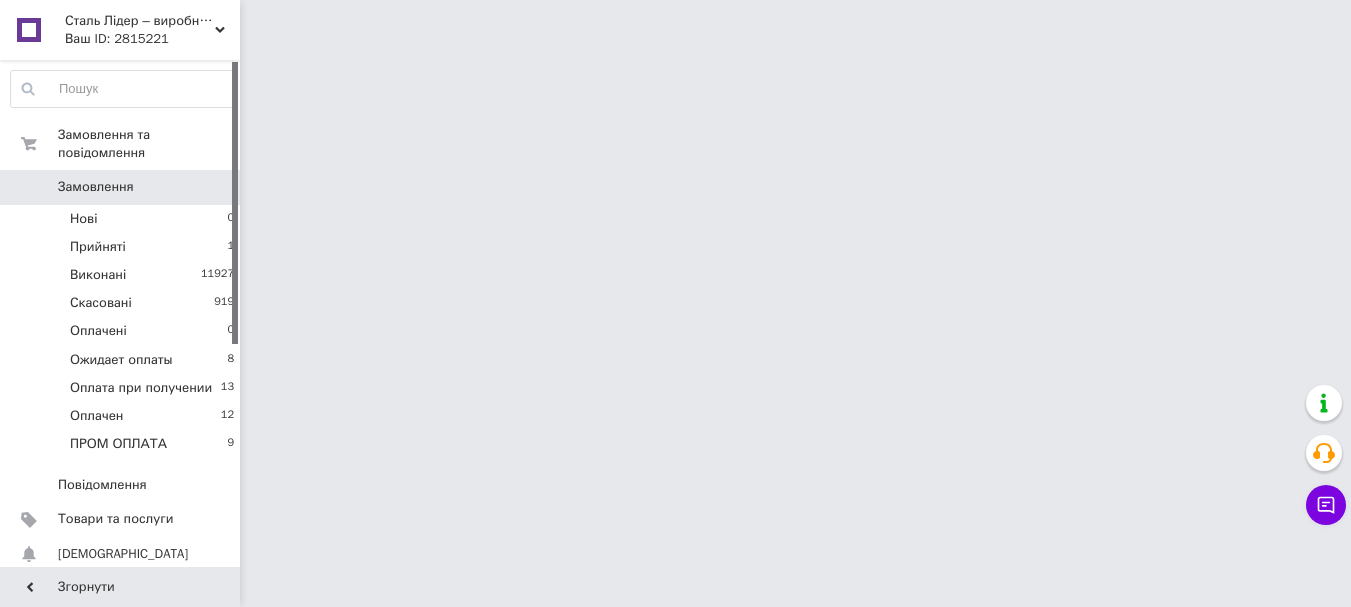 scroll, scrollTop: 0, scrollLeft: 0, axis: both 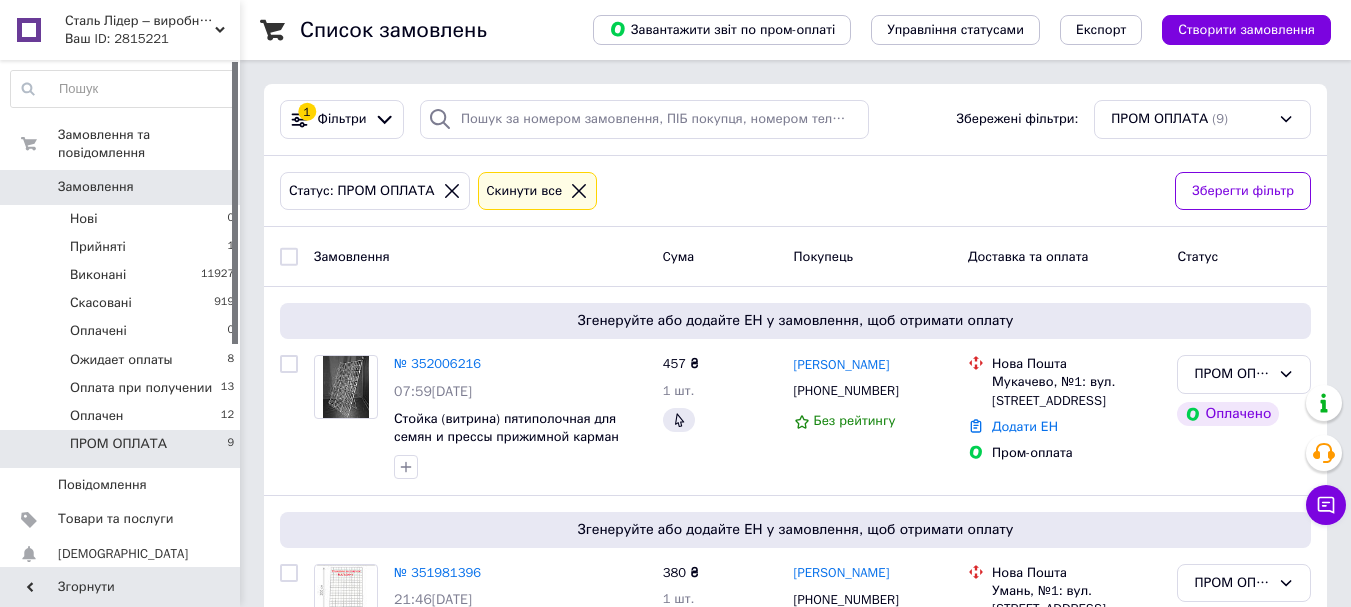 click 